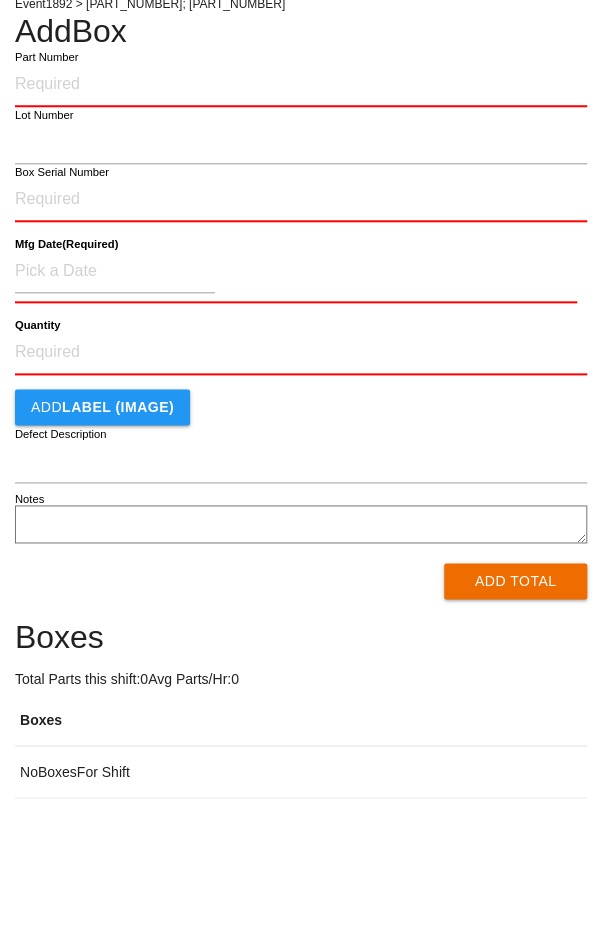 scroll, scrollTop: 0, scrollLeft: 0, axis: both 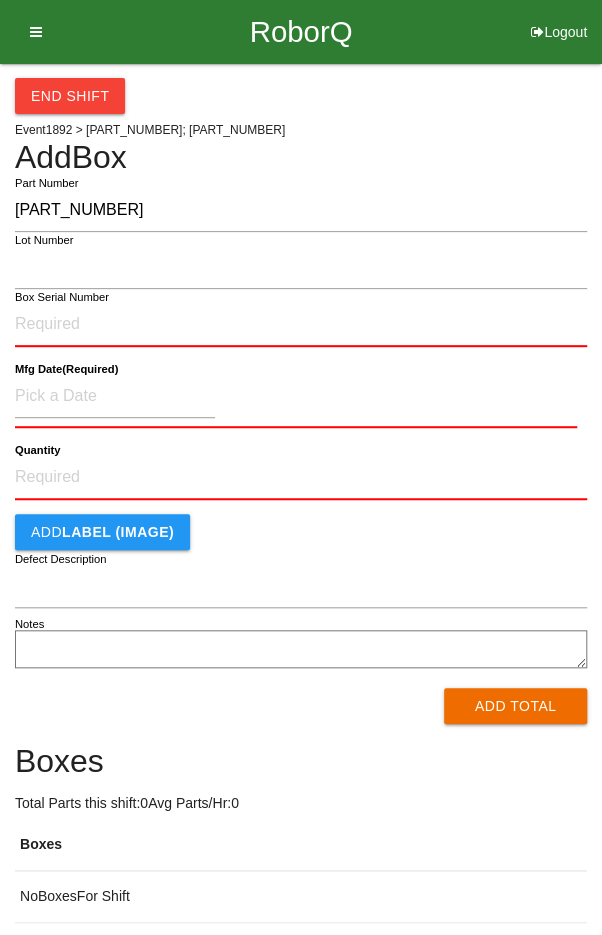 type on "[PART_NUMBER]" 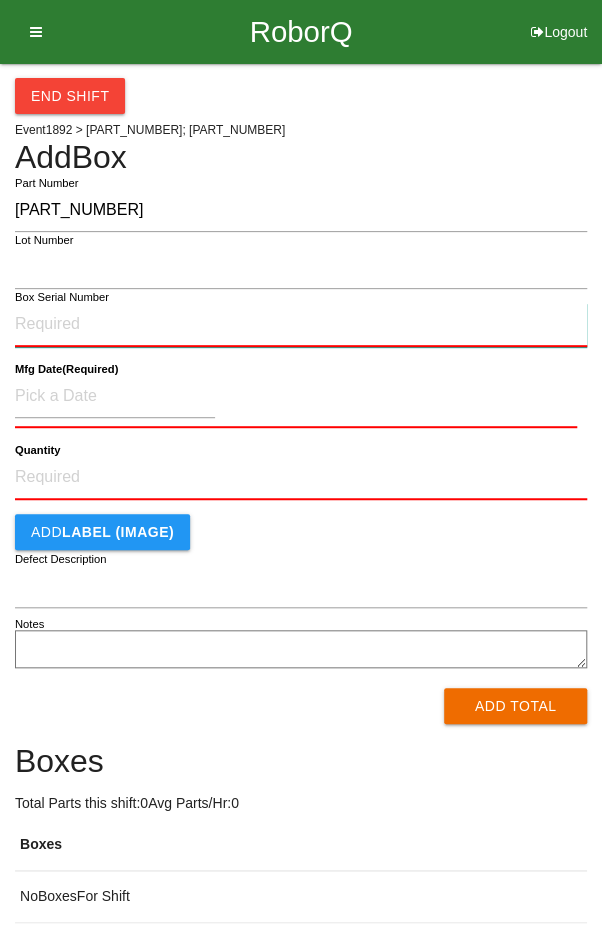 click on "Box Serial Number" at bounding box center (301, 325) 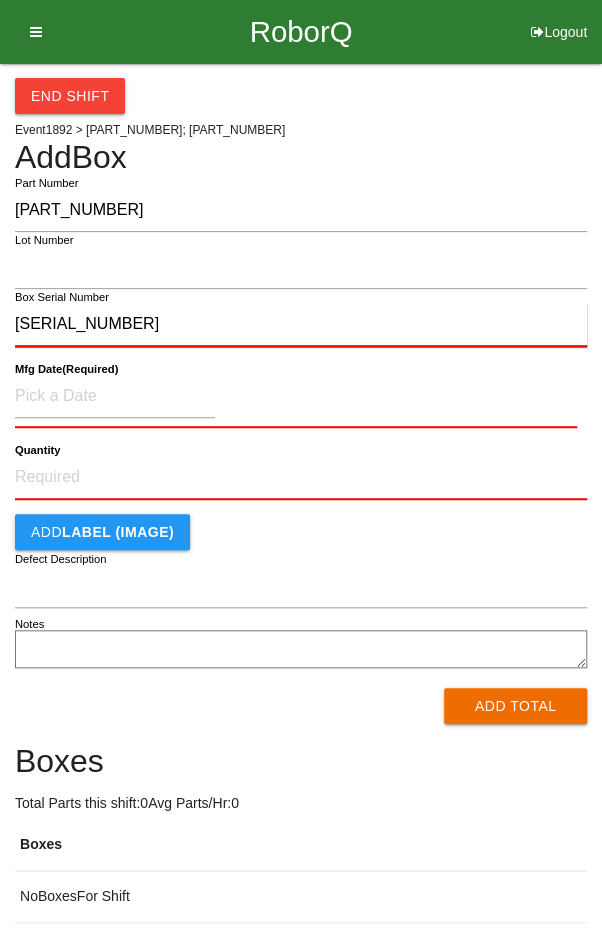 type on "[SERIAL_NUMBER]" 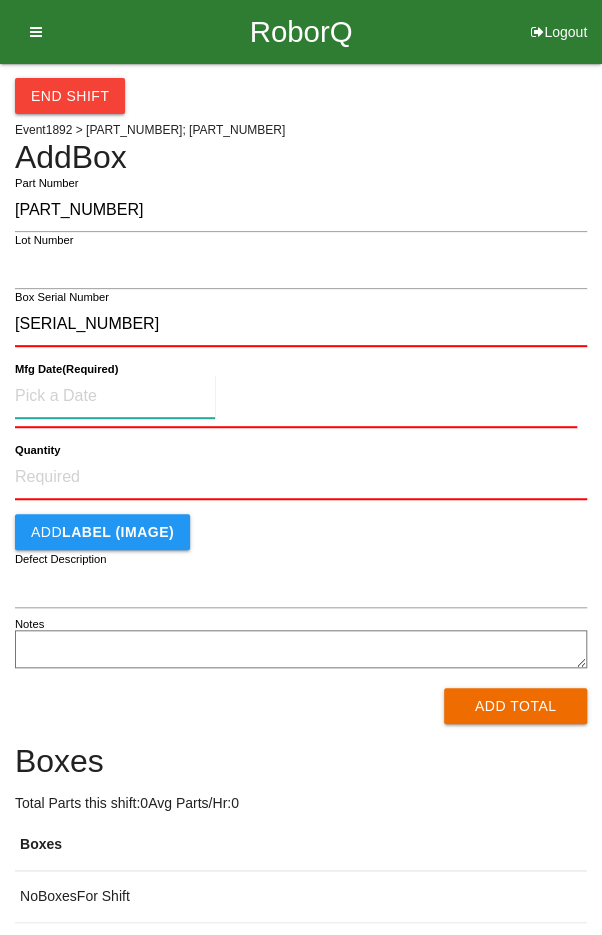 click at bounding box center (115, 396) 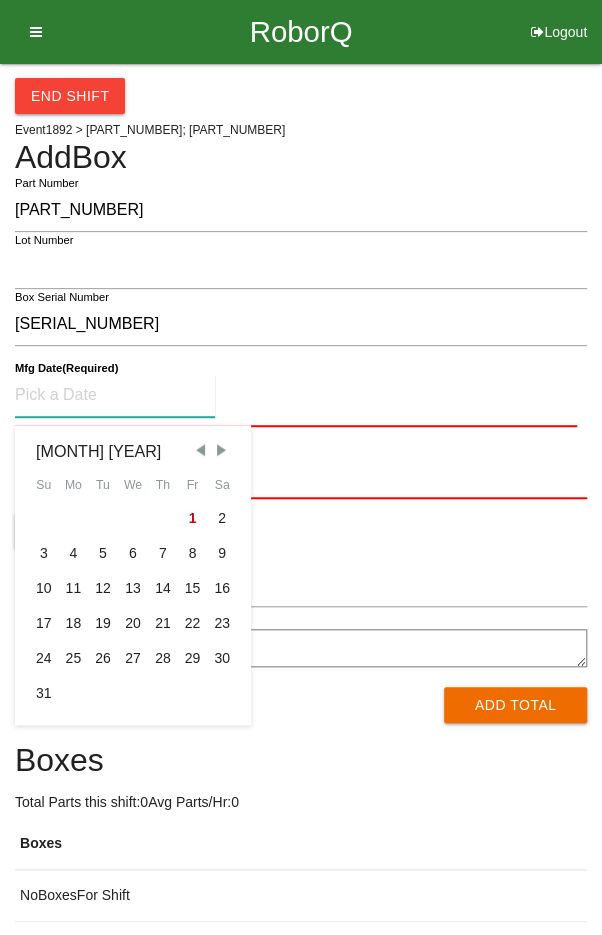 click at bounding box center [200, 450] 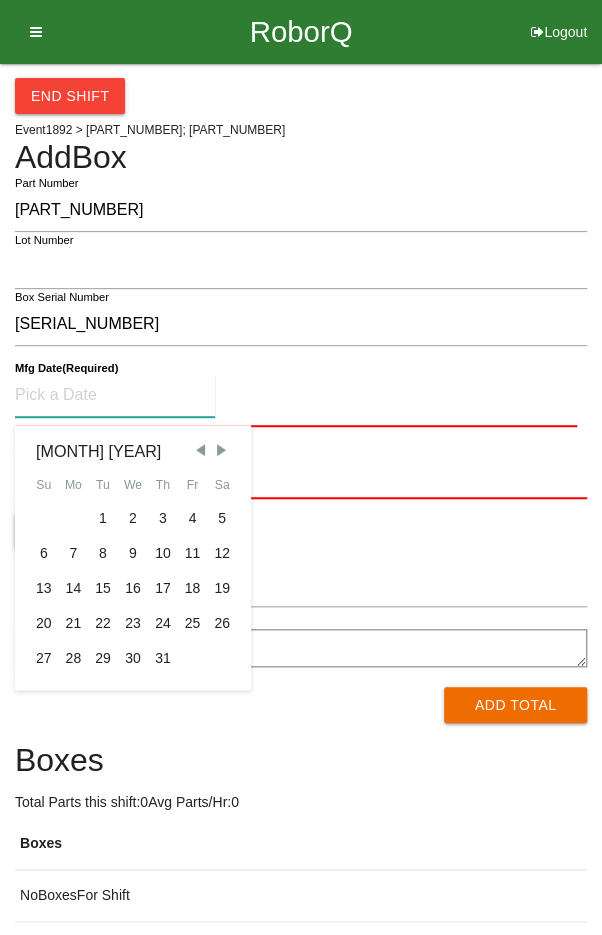 click on "18" at bounding box center [193, 588] 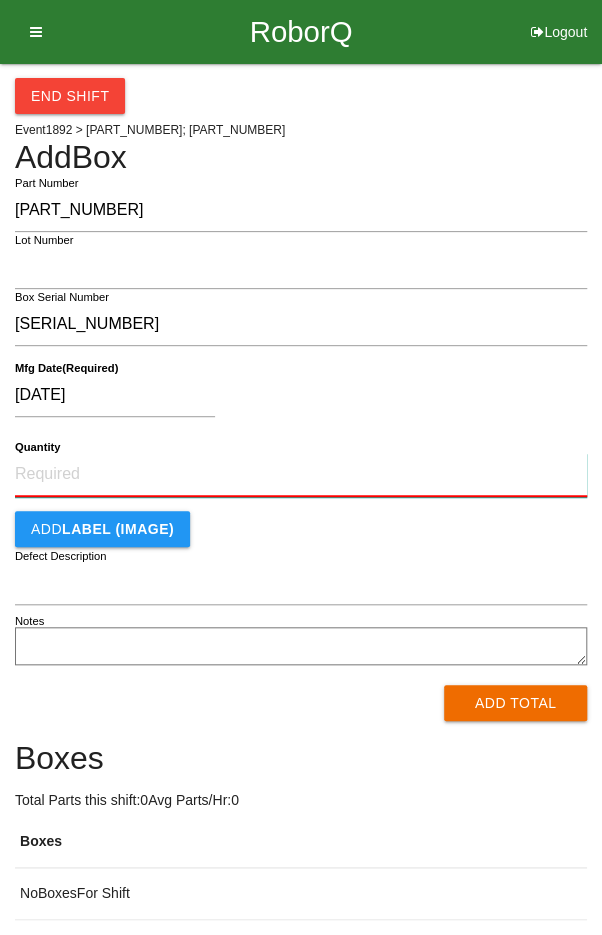 click on "Quantity" at bounding box center (301, 475) 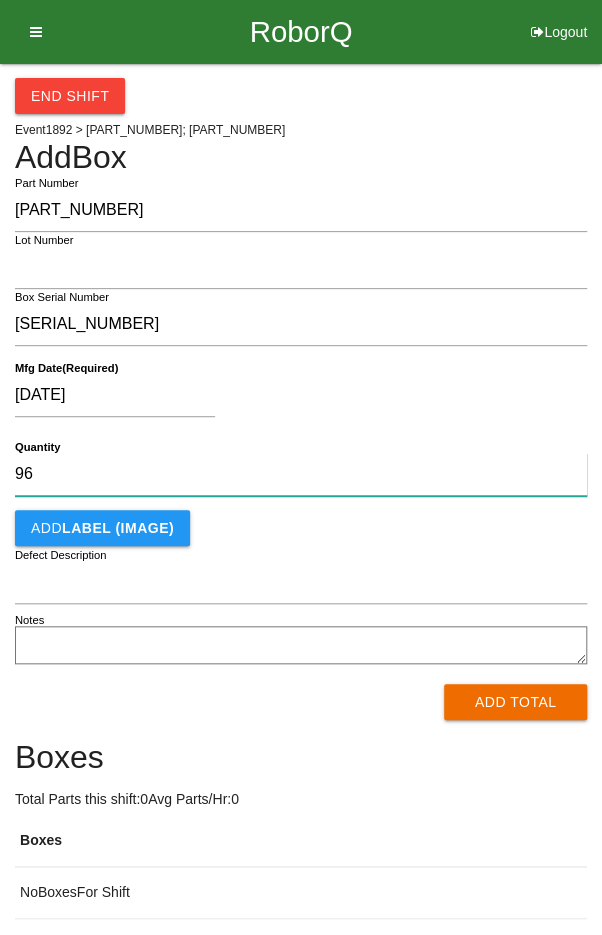 type on "96" 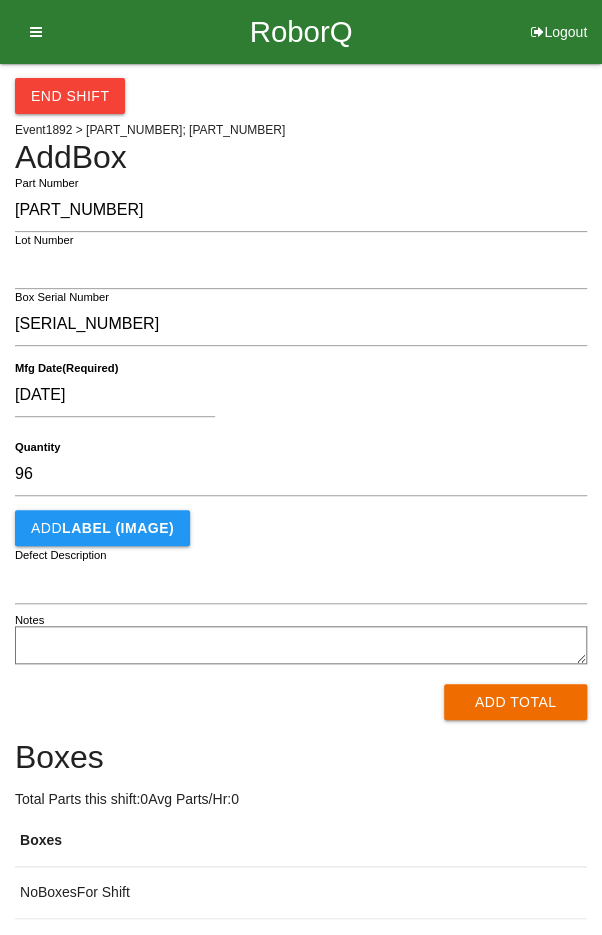 click on "[DATE]" at bounding box center [296, 399] 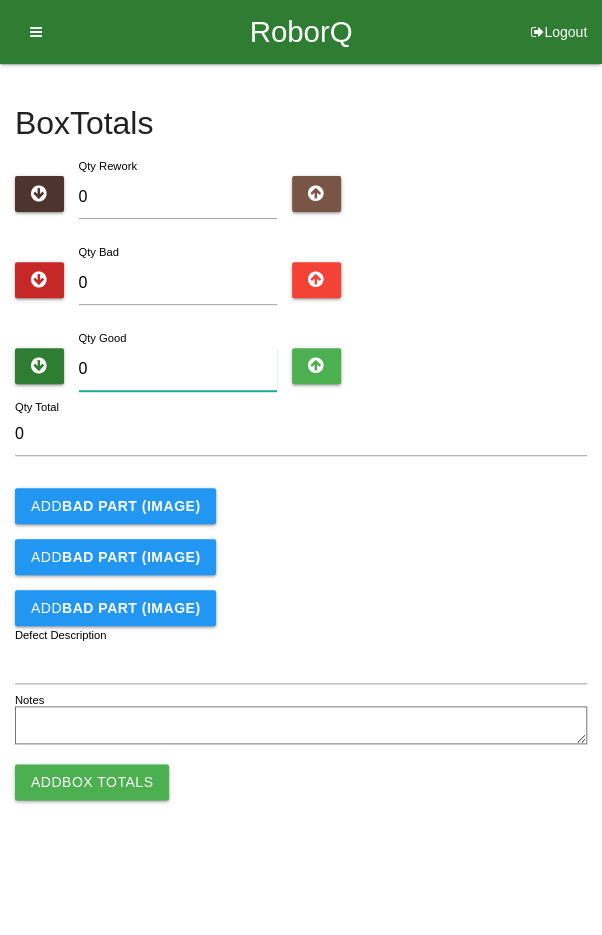 click on "0" at bounding box center (178, 369) 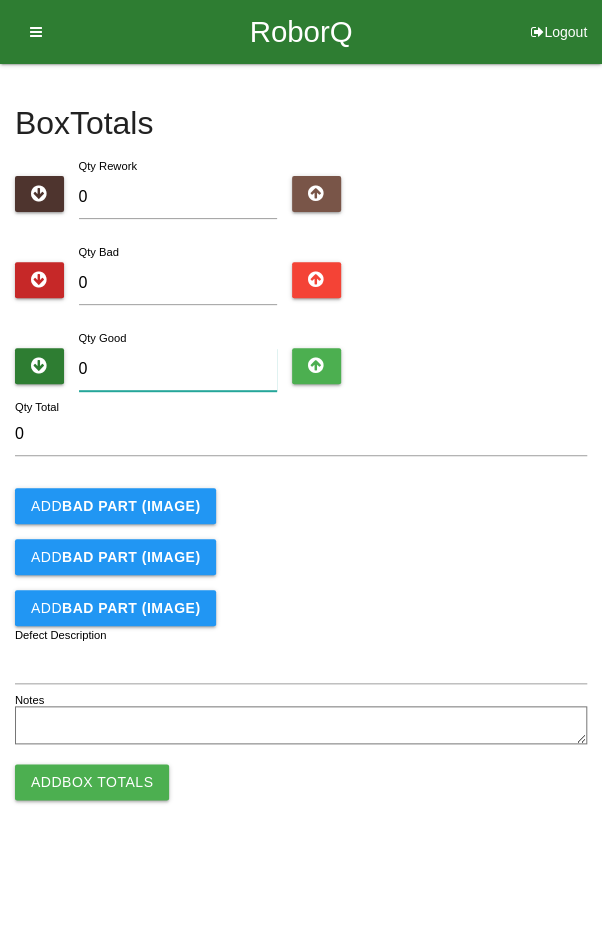type on "9" 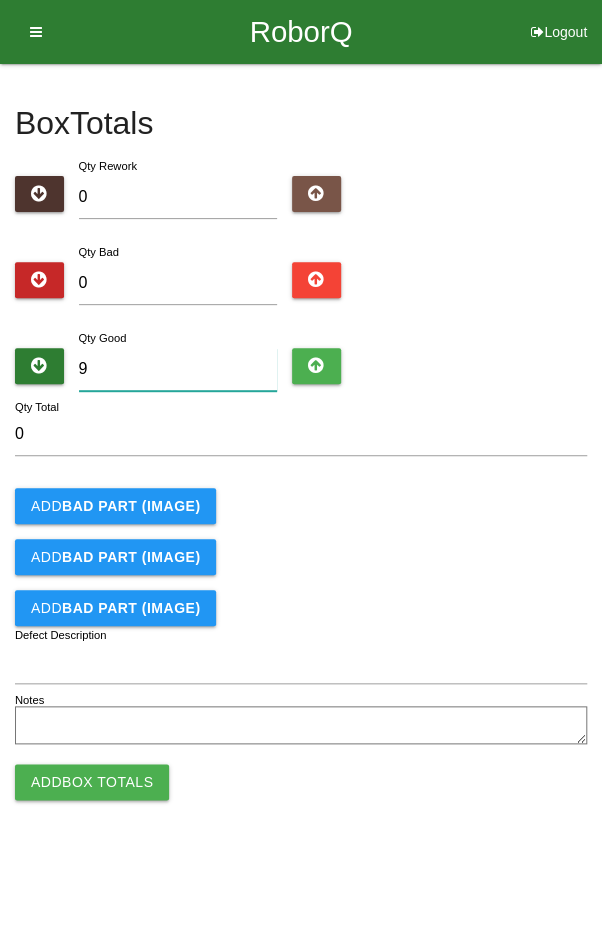 type on "9" 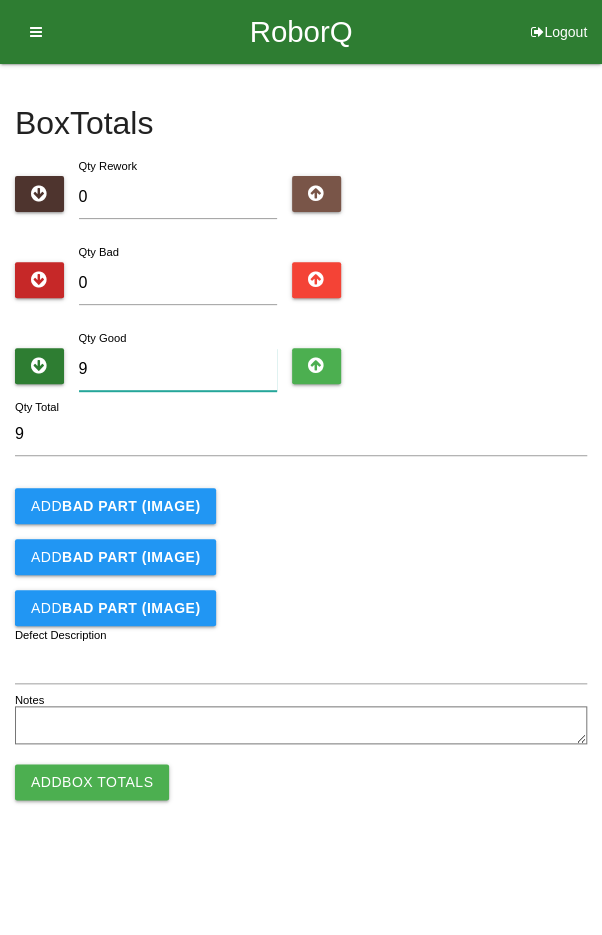 type on "96" 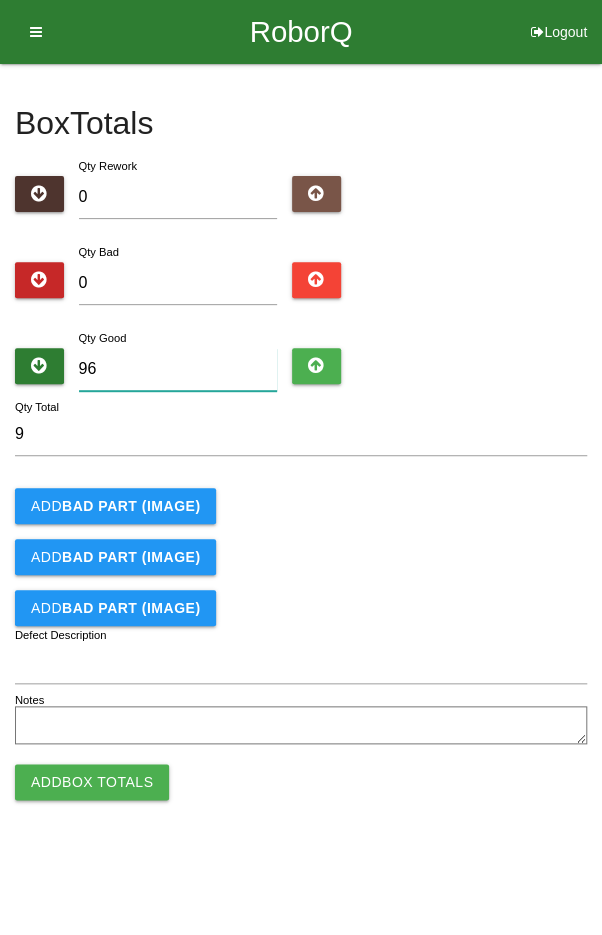 type on "96" 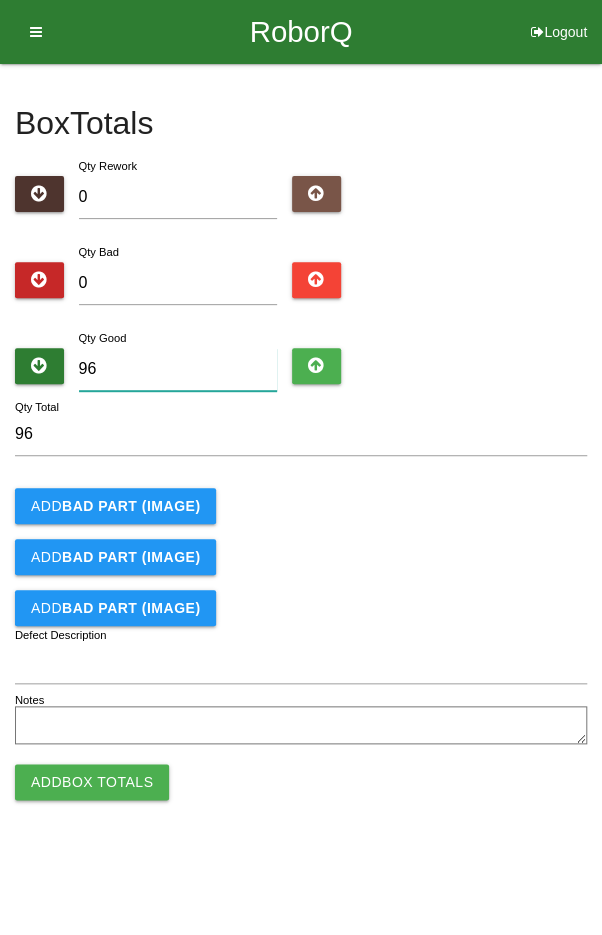 type on "96" 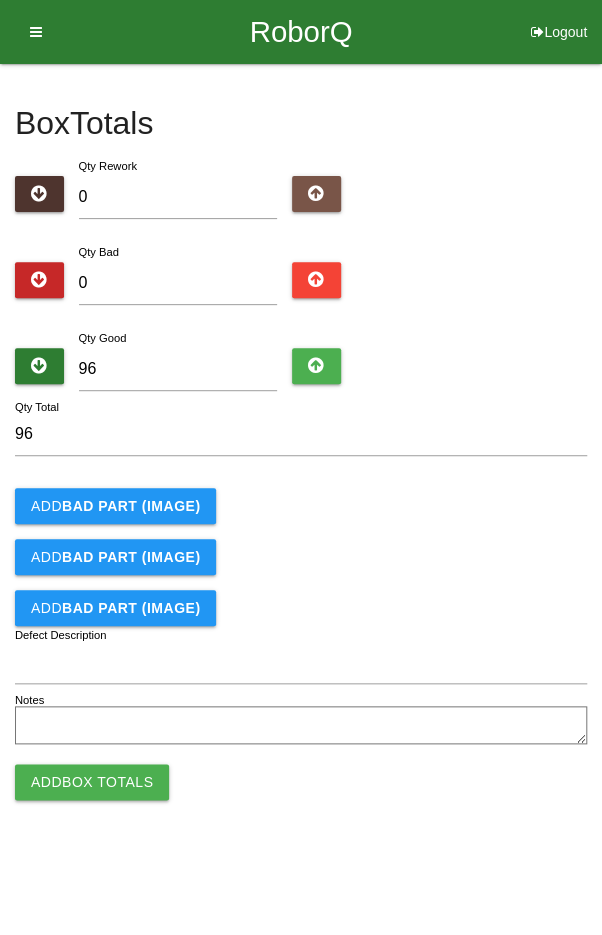 click on "Qty Bad 0" at bounding box center [301, 277] 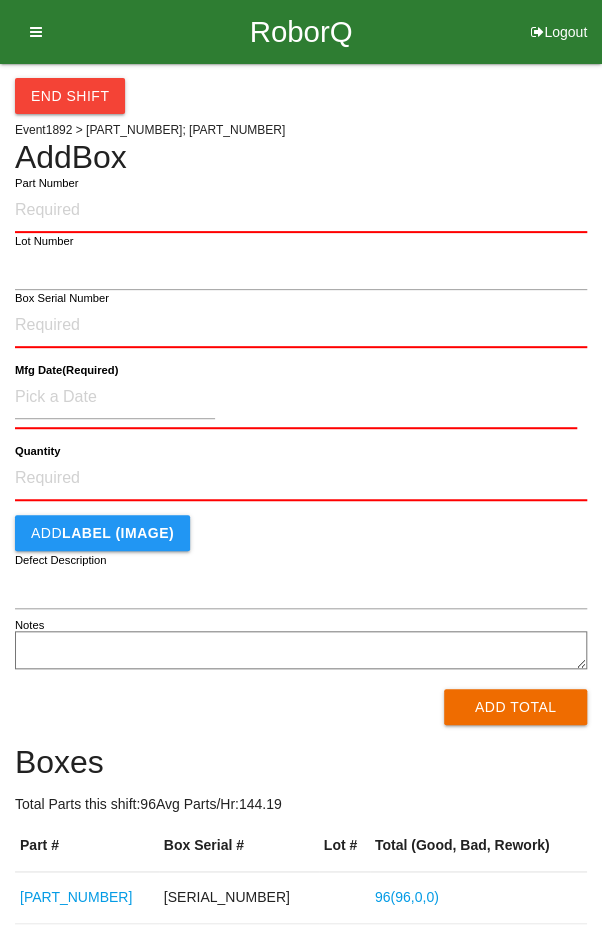 click on "Part Number" at bounding box center [301, 211] 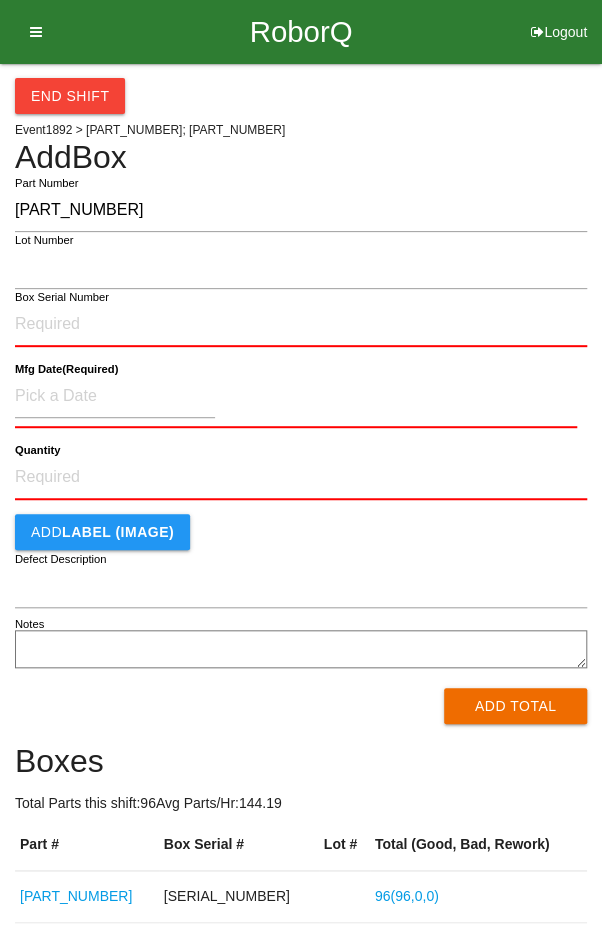 type on "[PART_NUMBER]" 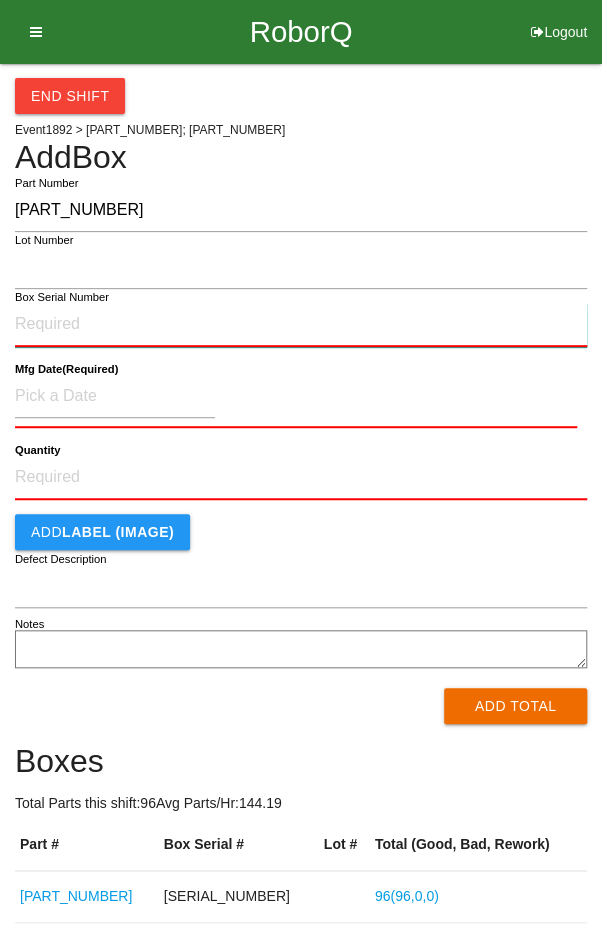 click on "Box Serial Number" at bounding box center (301, 325) 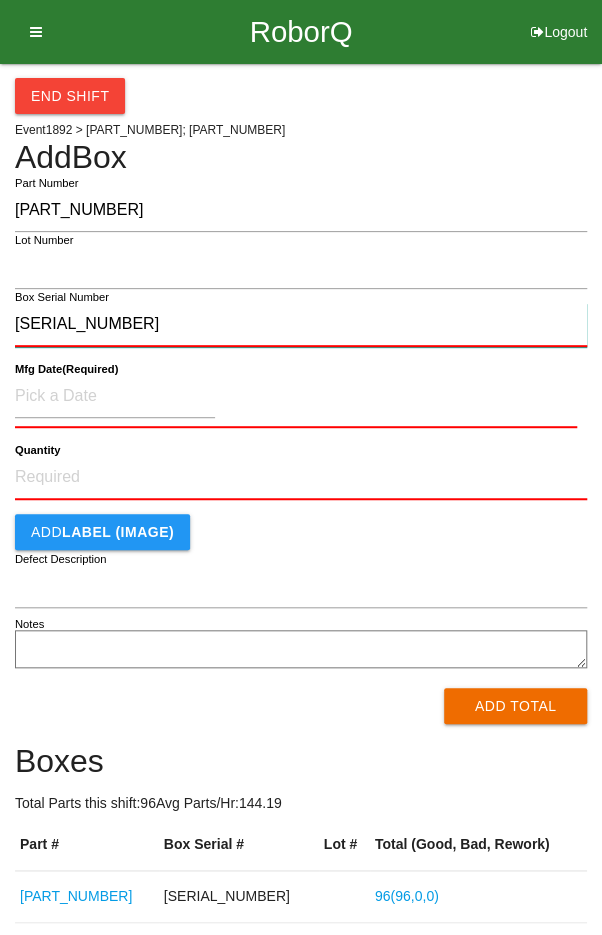 type on "[SERIAL_NUMBER]" 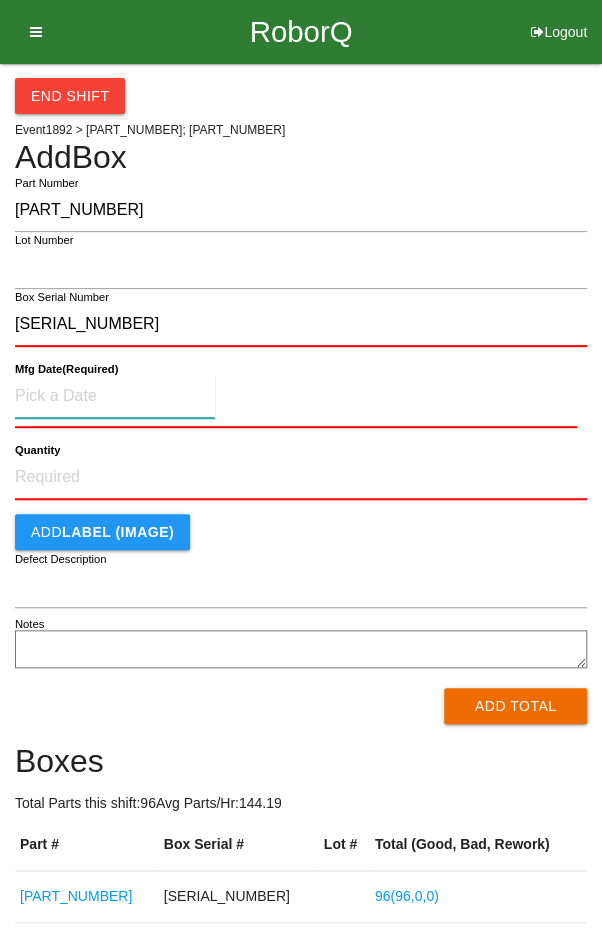click at bounding box center [115, 396] 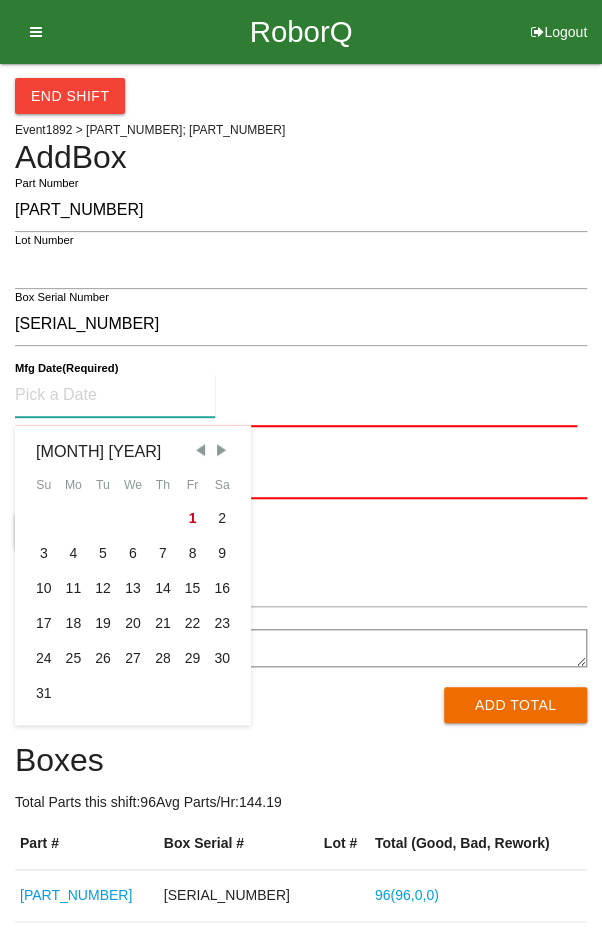click at bounding box center (200, 450) 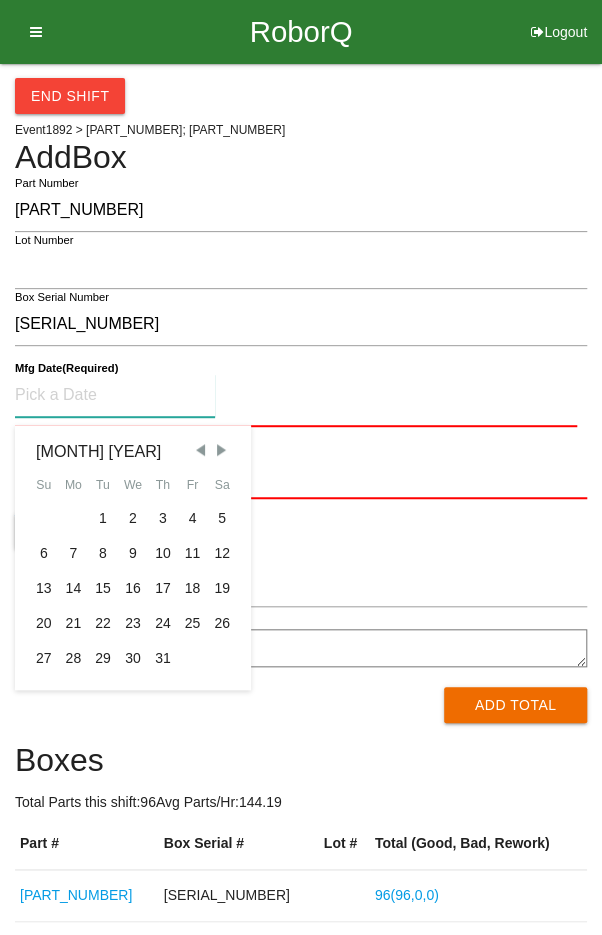 click at bounding box center (200, 450) 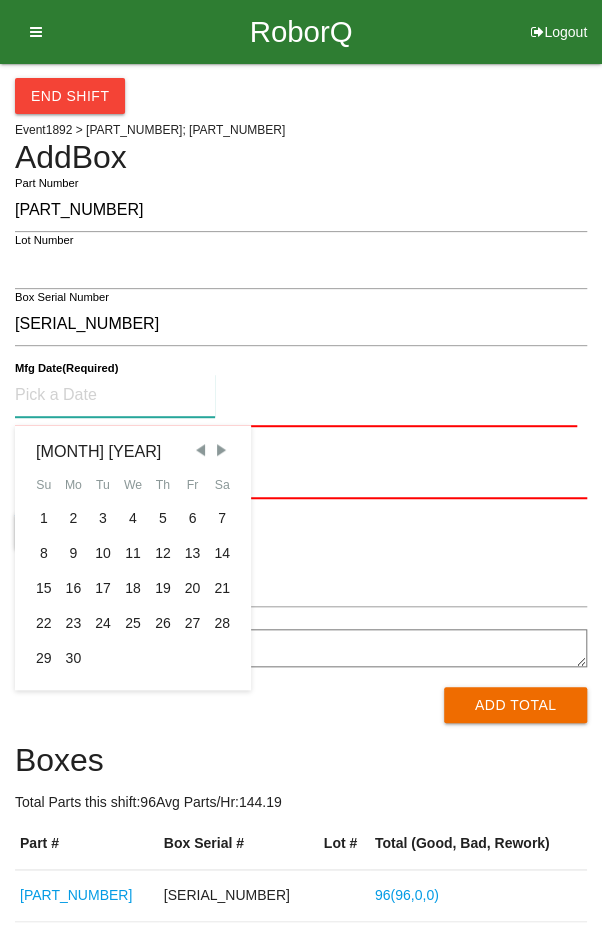 click at bounding box center [200, 450] 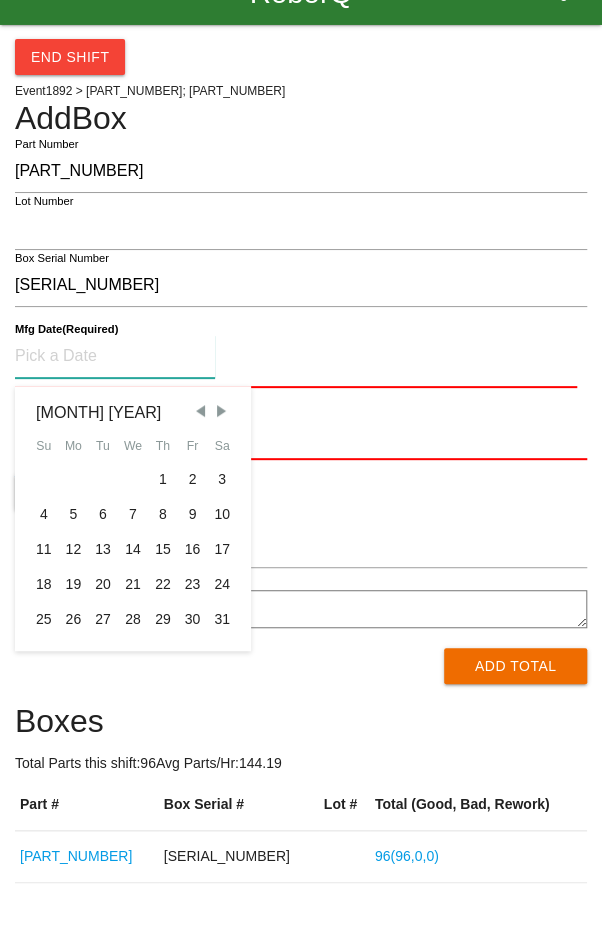 click on "20" at bounding box center [103, 623] 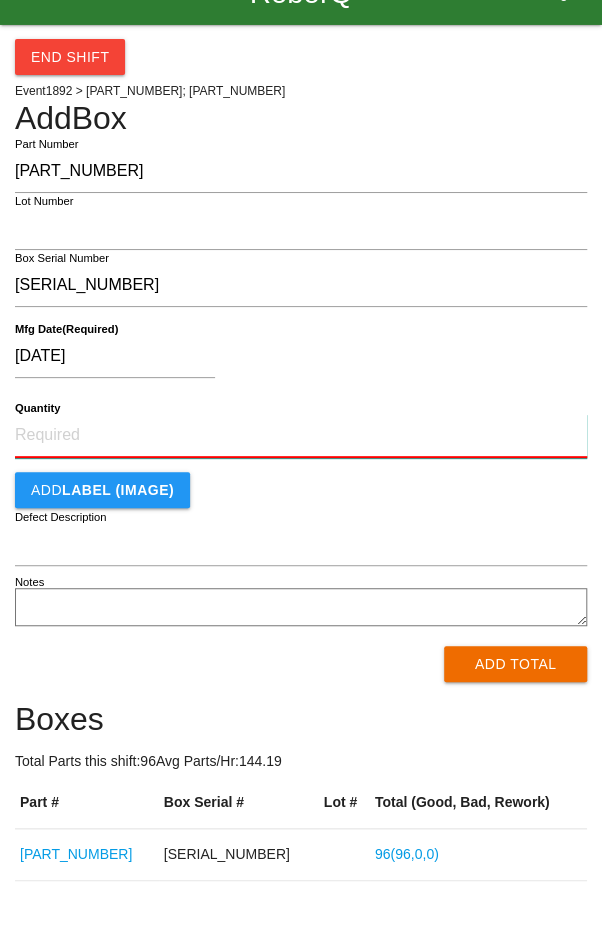 click on "Quantity" at bounding box center (301, 475) 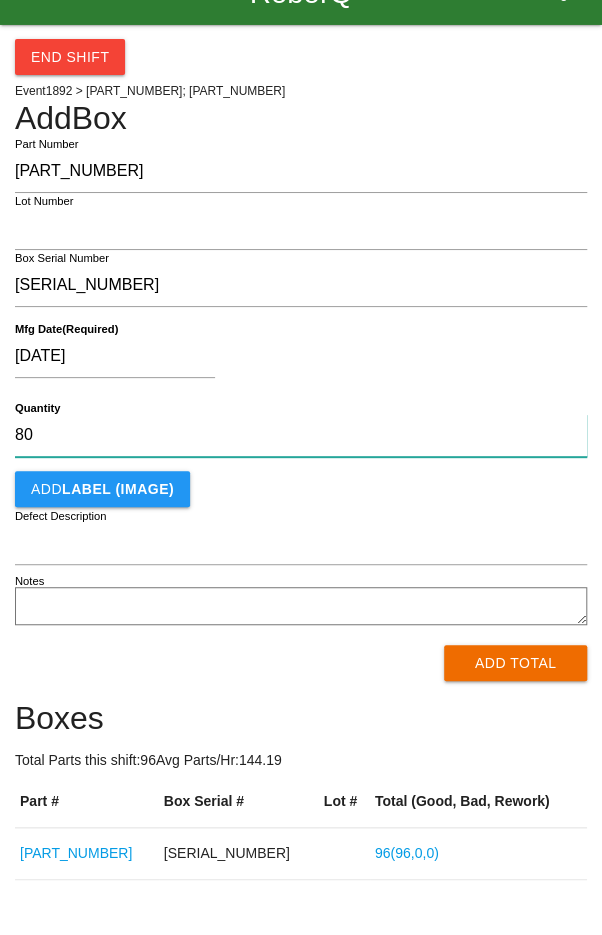 type on "80" 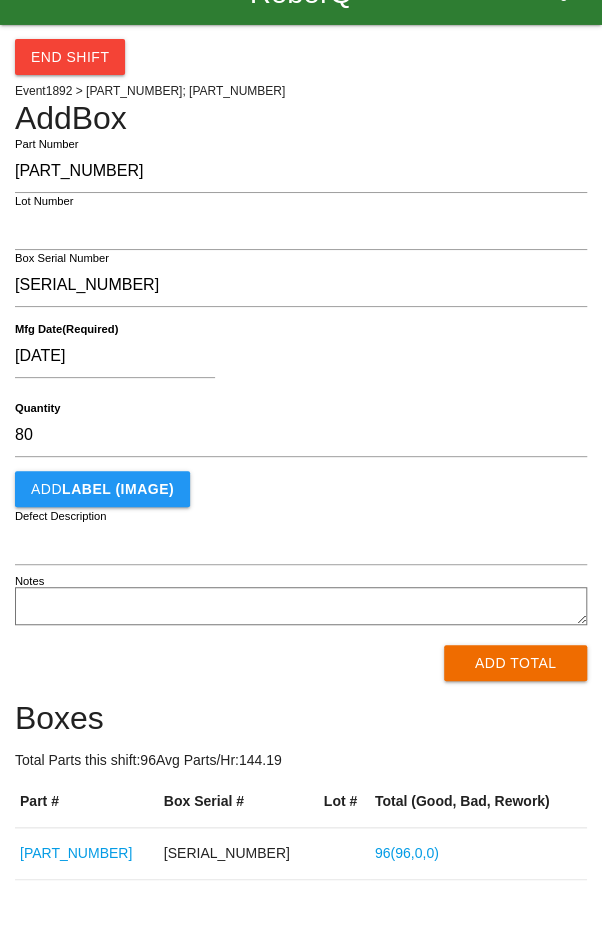 click on "[DATE]" at bounding box center (296, 399) 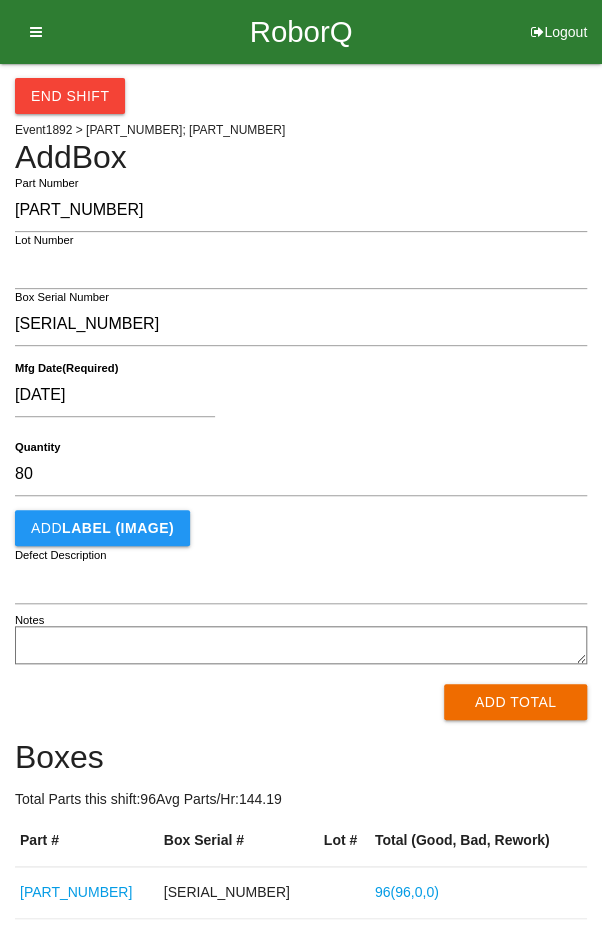 click on "Add Total" at bounding box center [515, 702] 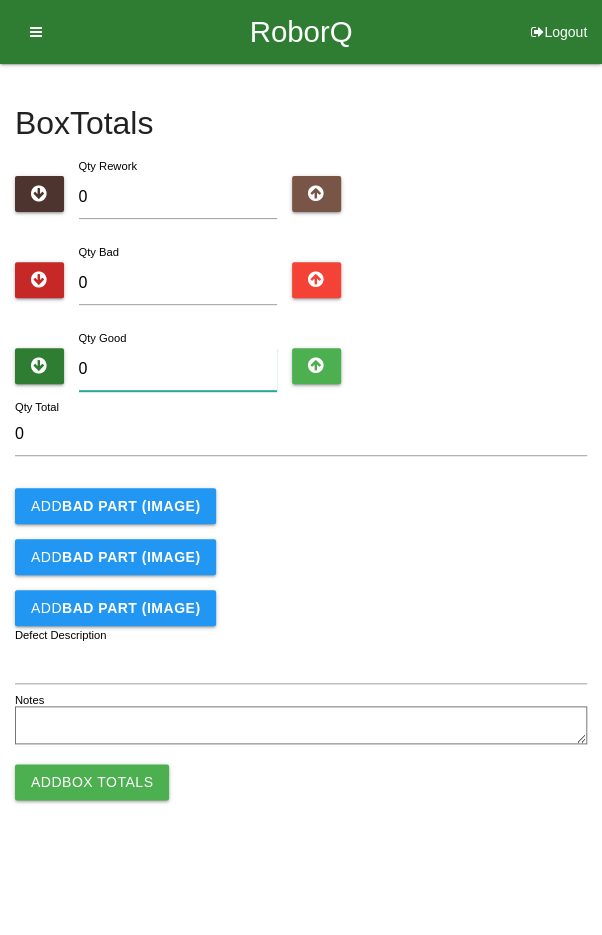click on "0" at bounding box center (178, 369) 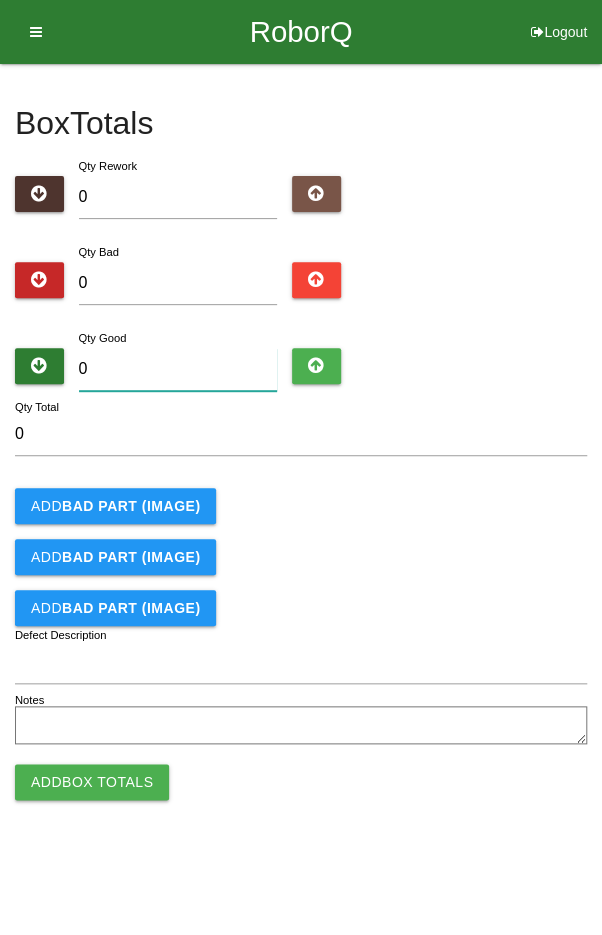type on "8" 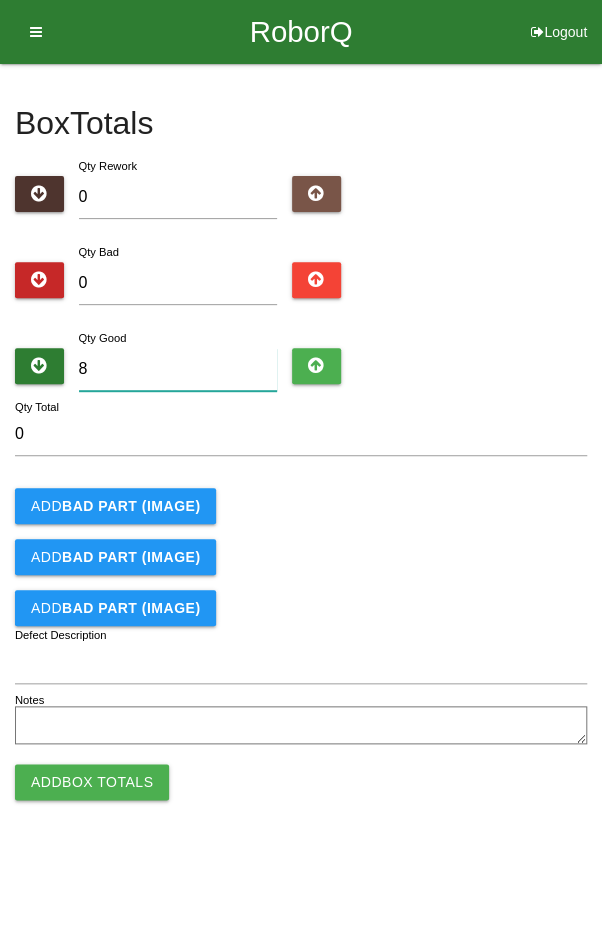 type on "8" 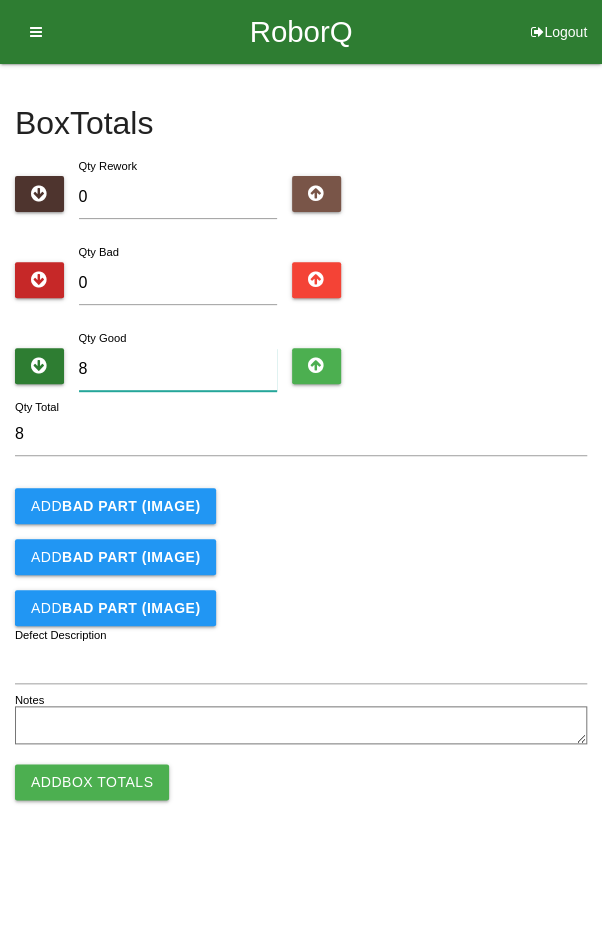 type on "80" 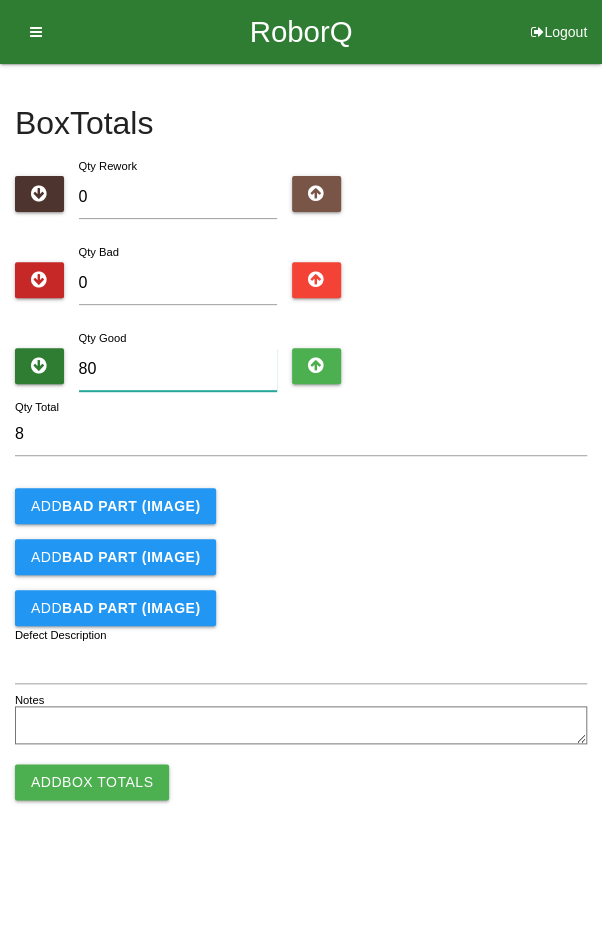 type on "80" 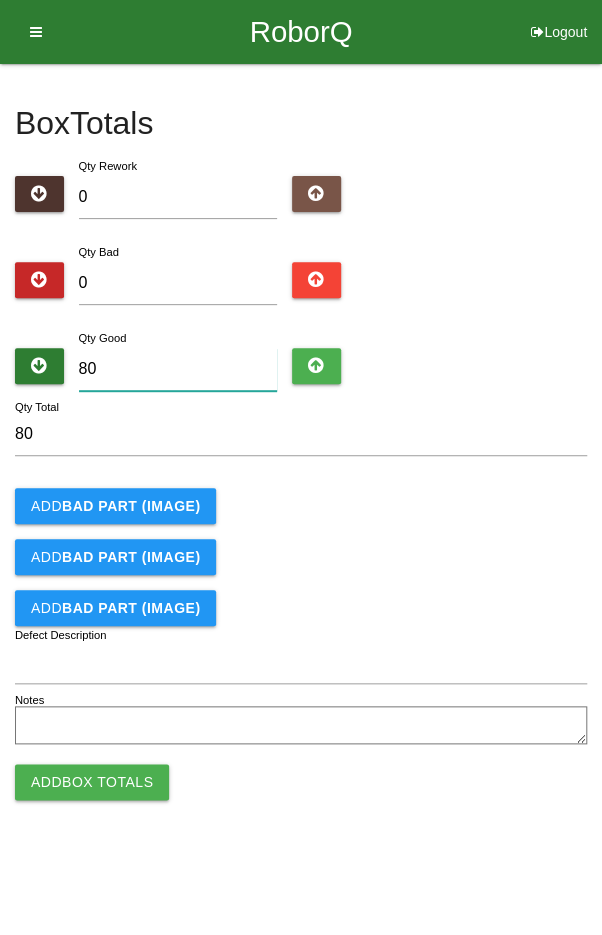 type on "80" 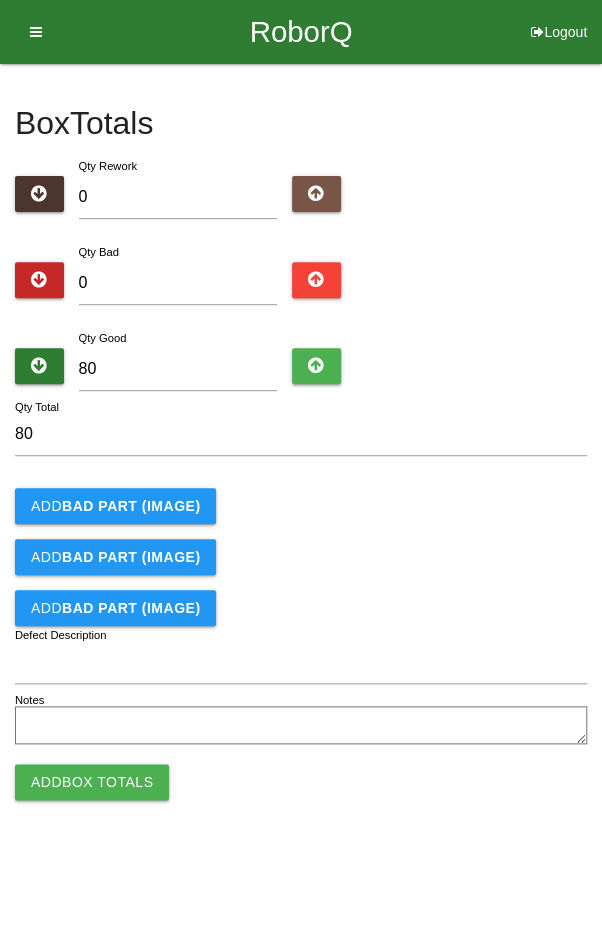 click on "Qty Bad 0" at bounding box center (301, 581) 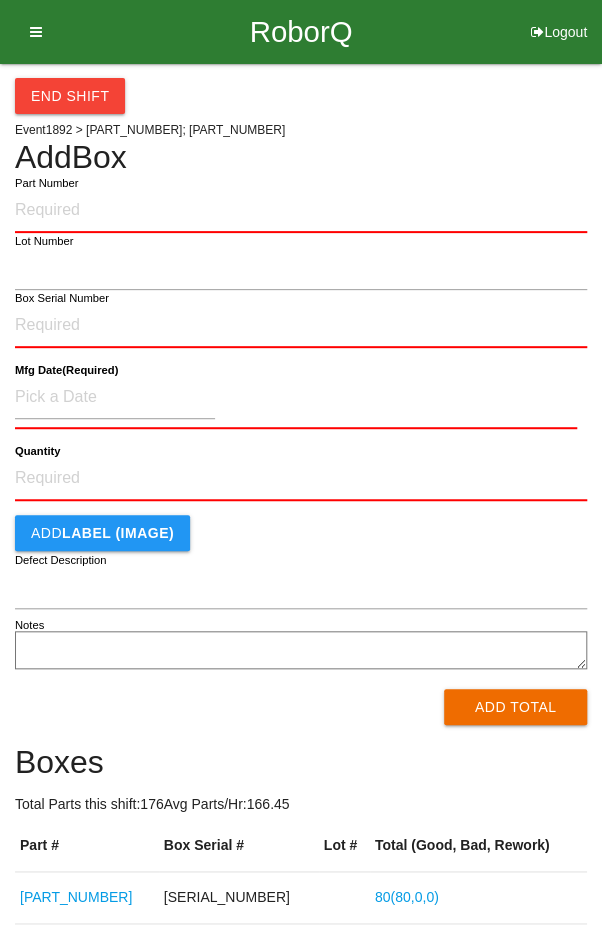 click on "End Shift Event  1892   > [PART_NUMBER]; [PART_NUMBER] Add  Box   Part Number    Lot Number    Box Serial Number    Mfg Date  (Required) Quantity Add  LABEL (IMAGE) Defect Description Notes Add Total Boxes Total Parts this shift:  176  Avg Parts/Hr:  166.45 Part # Box Serial # Lot # Total (Good, Bad, Rework) [PART_NUMBER] [SERIAL_NUMBER] 80  ( 80 ,  0 ,  0 ) [PART_NUMBER] [SERIAL_NUMBER] 96  ( 96 ,  0 ,  0 )" at bounding box center [301, 520] 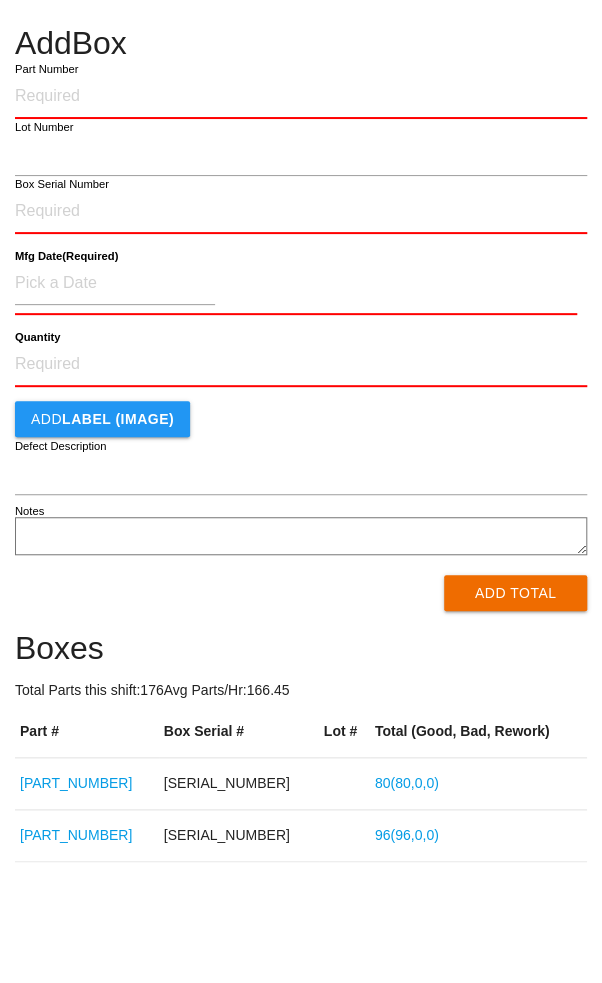 scroll, scrollTop: 0, scrollLeft: 0, axis: both 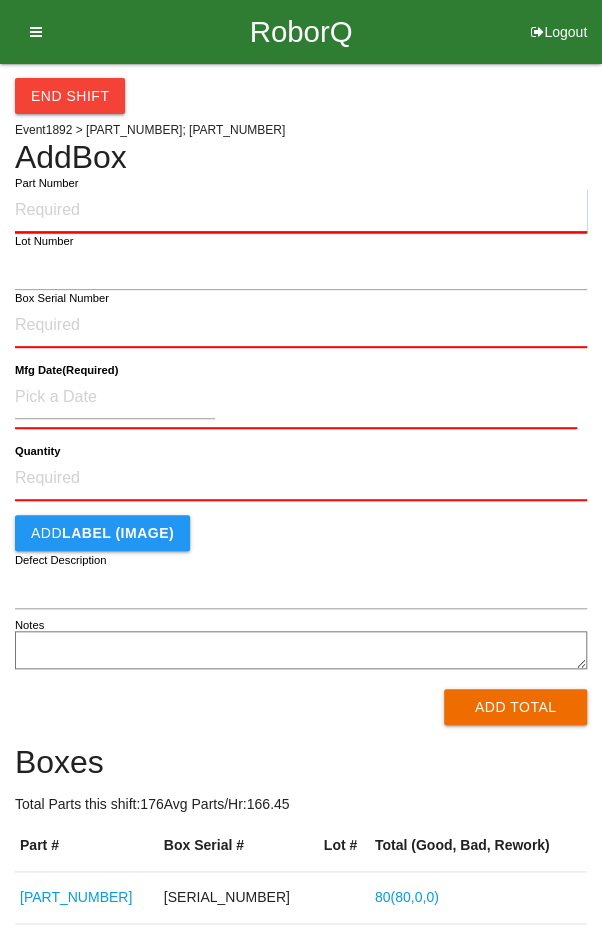click on "Part Number" at bounding box center [301, 211] 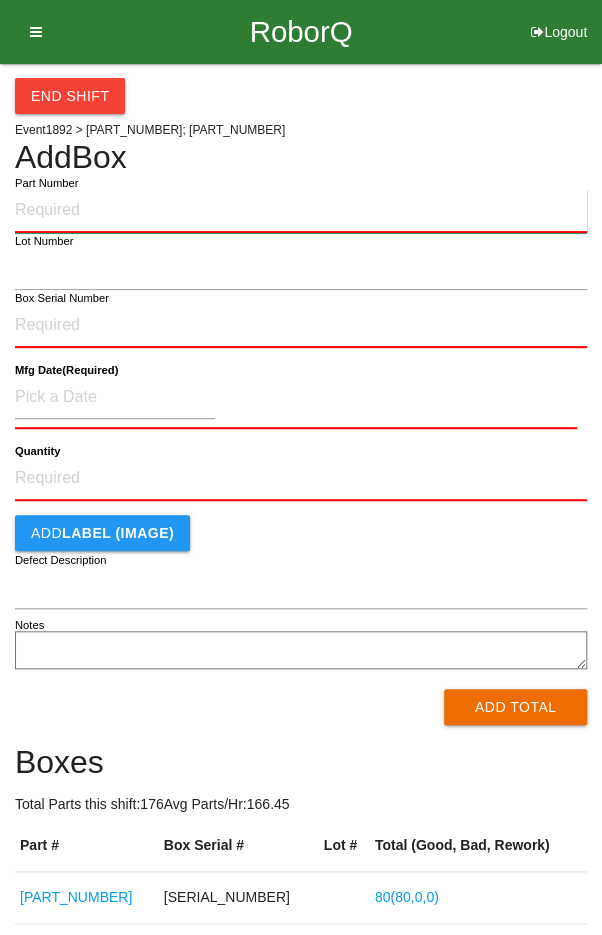 paste on "[PART_NUMBER]" 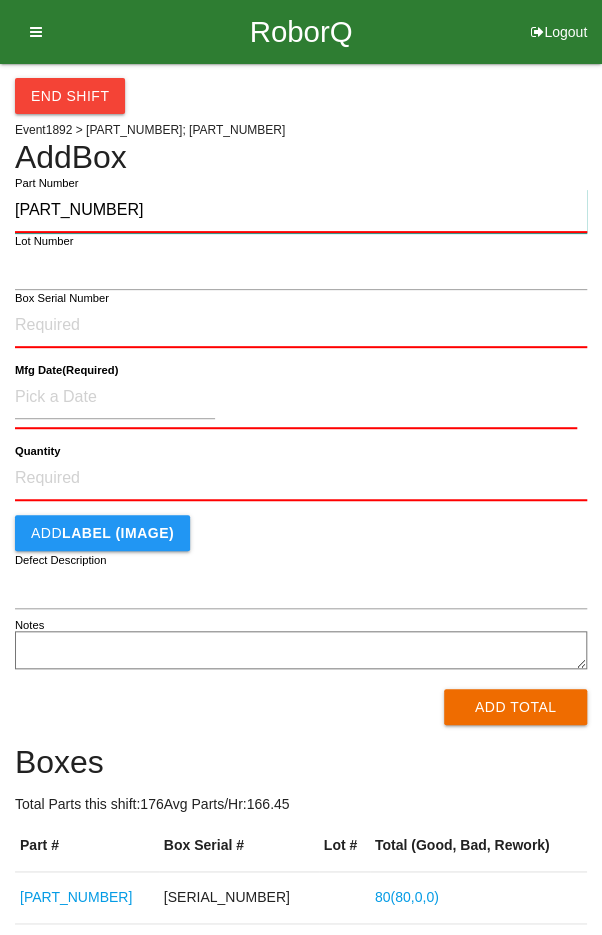 type on "[PART_NUMBER]" 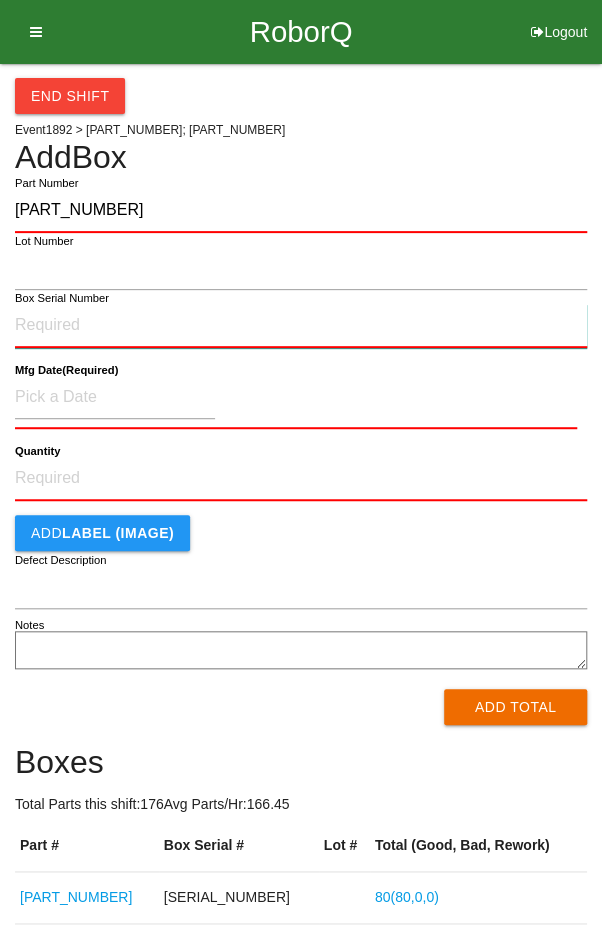 click on "Box Serial Number" at bounding box center [301, 326] 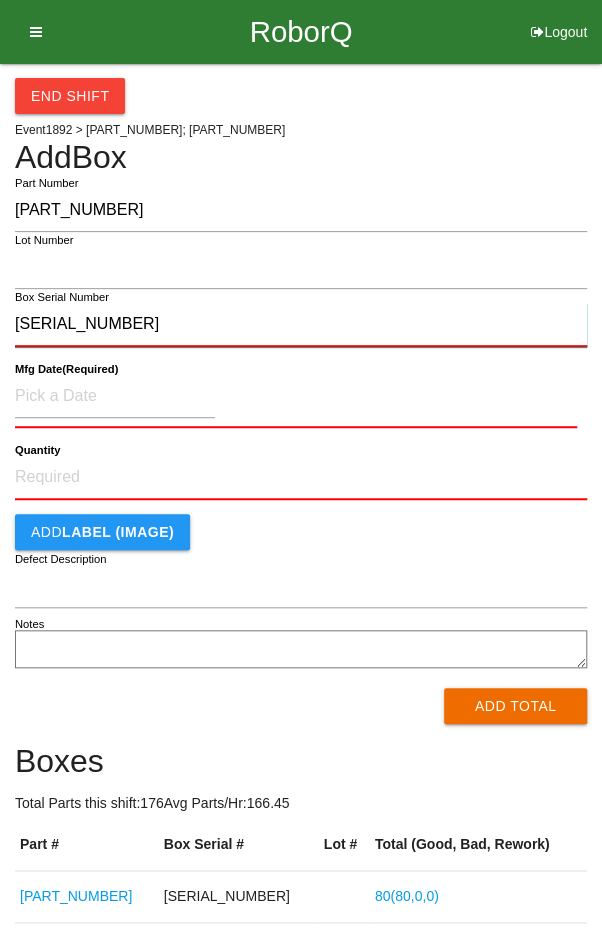 type on "[SERIAL_NUMBER]" 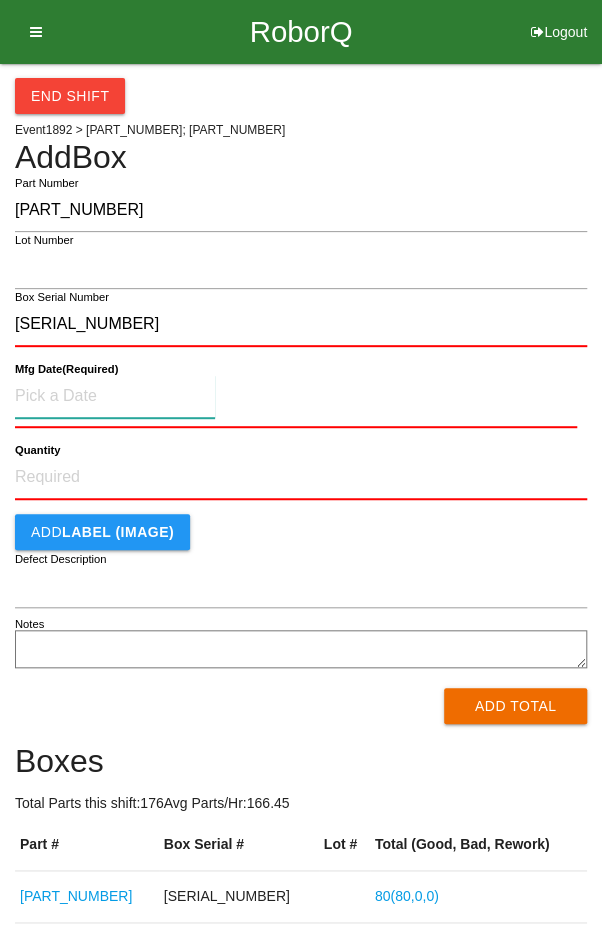 click at bounding box center [115, 396] 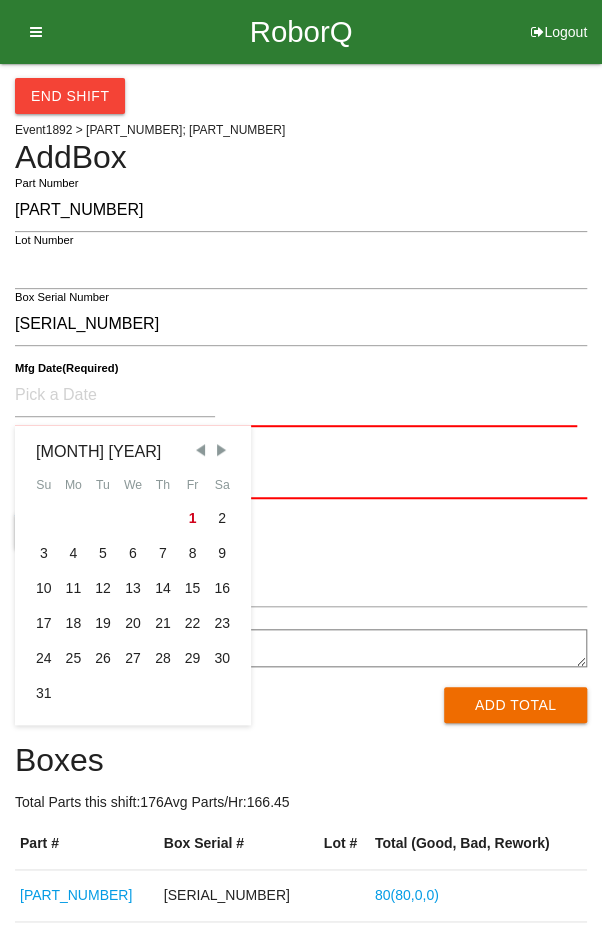 click on "End Shift Event  1892   > [PART_NUMBER]; [PART_NUMBER] Add  Box   P[PART_NUMBER] Part Number    Lot Number    [SERIAL_NUMBER] Box Serial Number    [MONTH] [YEAR] Su Mo Tu We Th Fr Sa 1 2 3 4 5 6 7 8 9 10 11 12 13 14 15 16 17 18 19 20 21 22 23 24 25 26 27 28 29 30 31 Mfg Date  (Required) Quantity Add  LABEL (IMAGE) Defect Description Notes Add Total Boxes Total Parts this shift:  176  Avg Parts/Hr:  166.45 Part # Box Serial # Lot # Total (Good, Bad, Rework) [PART_NUMBER] [SERIAL_NUMBER] 80  ( 80 ,  0 ,  0 ) [PART_NUMBER] [SERIAL_NUMBER] 96  ( 96 ,  0 ,  0 )" at bounding box center (301, 519) 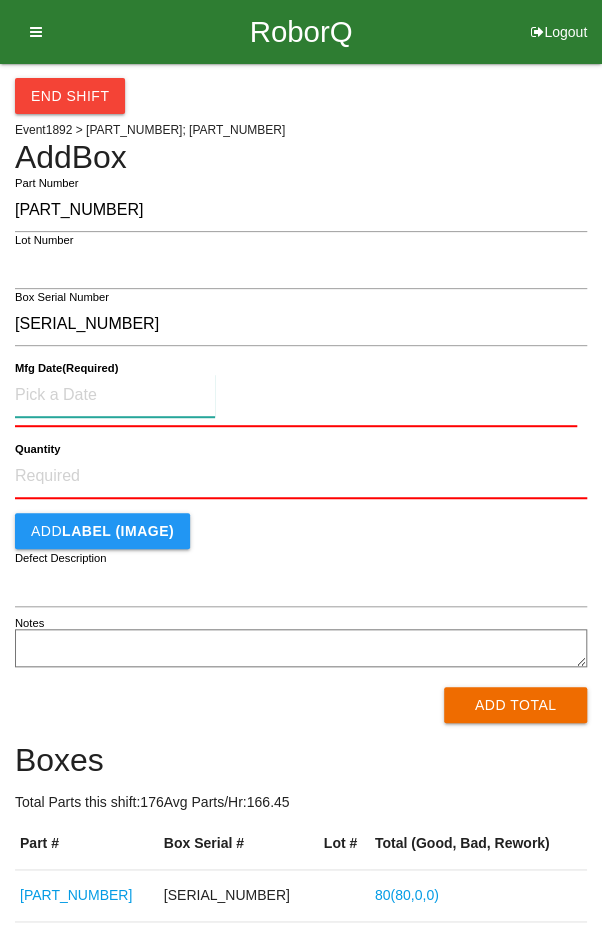 click at bounding box center (115, 395) 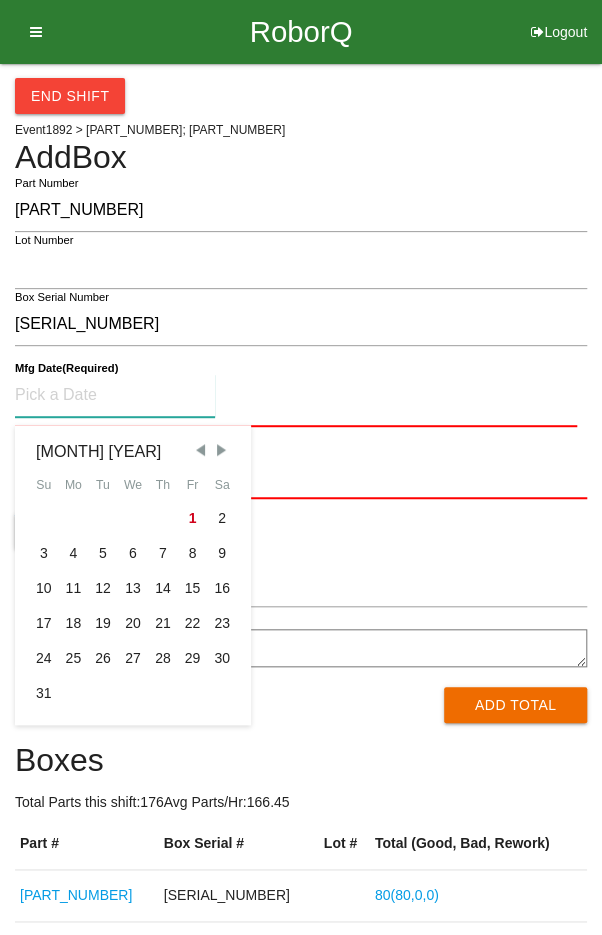 click on "1" at bounding box center [193, 518] 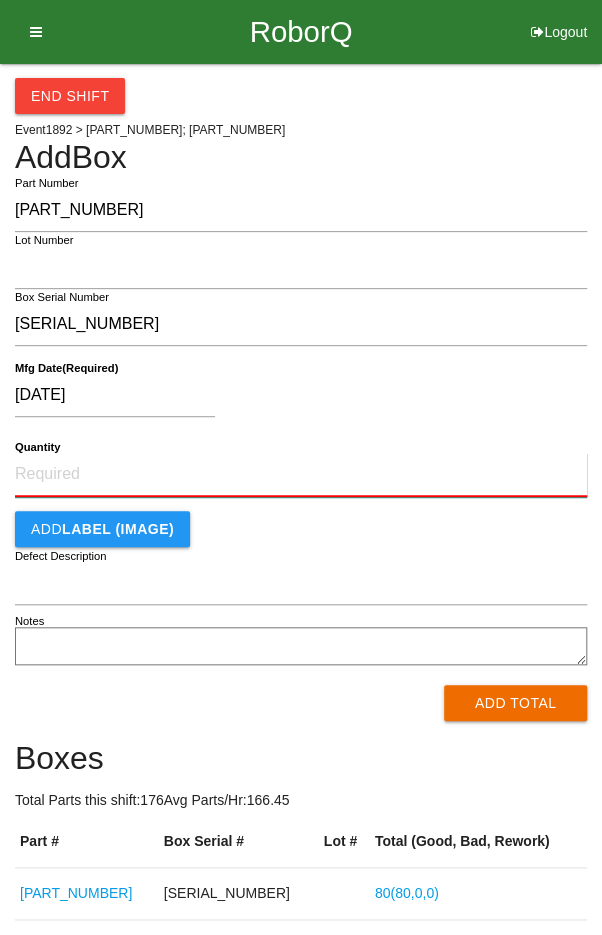 click on "Quantity" at bounding box center (301, 475) 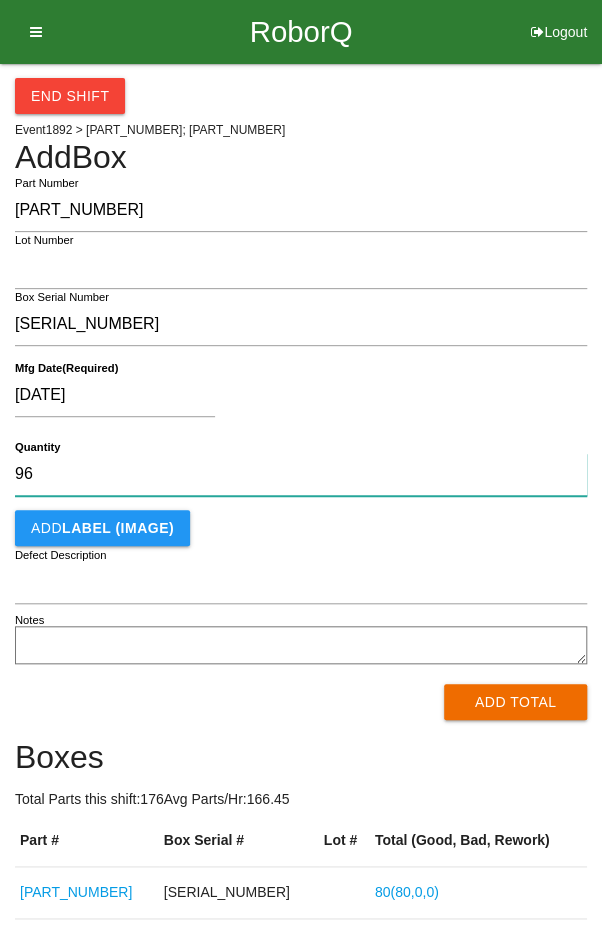 type on "96" 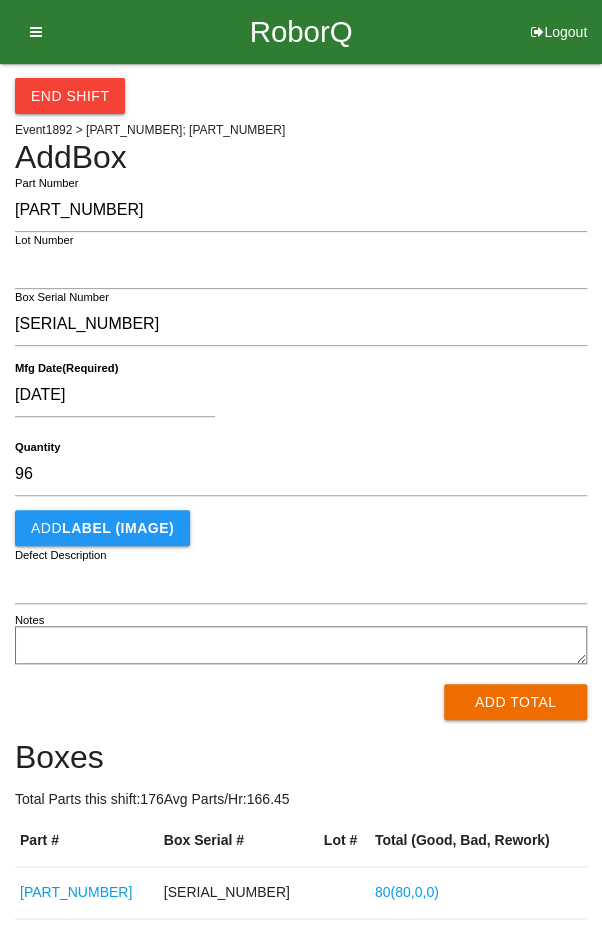 click on "[DATE]" at bounding box center [296, 399] 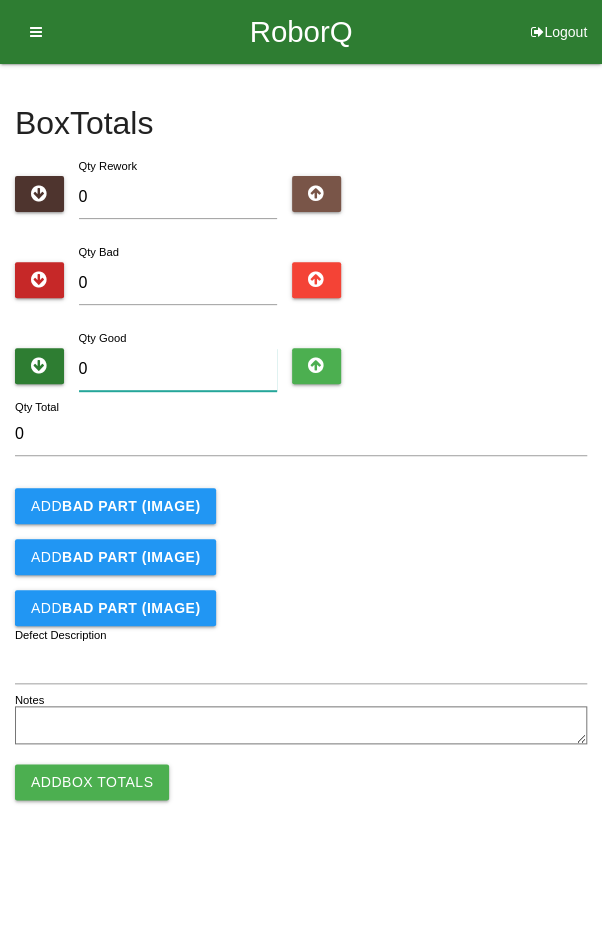 click on "0" at bounding box center [178, 369] 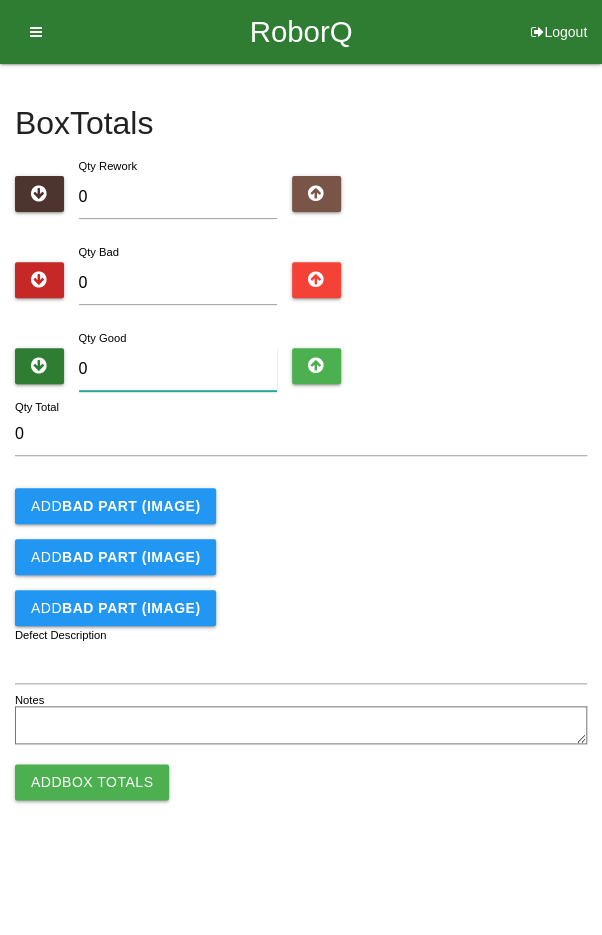 type on "9" 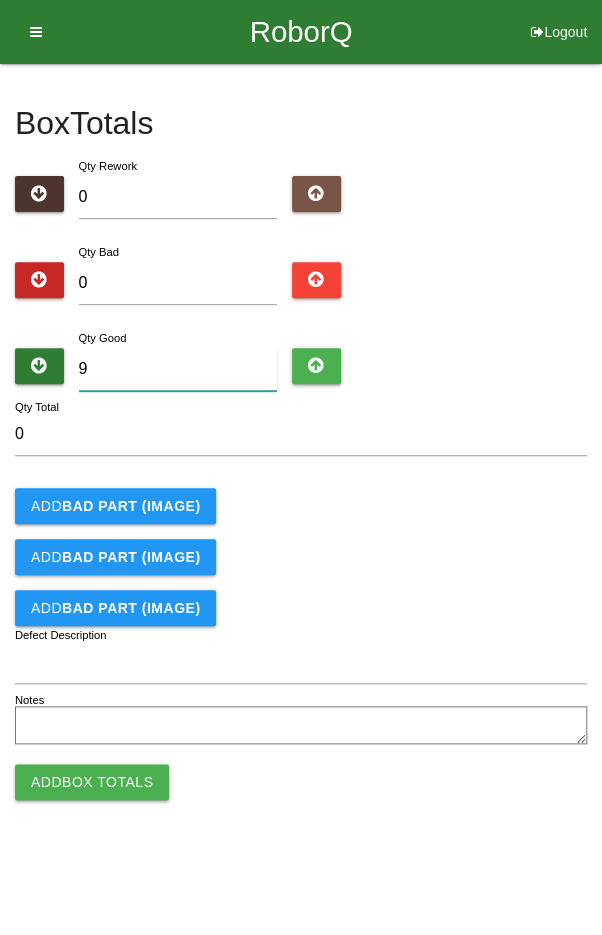 type on "9" 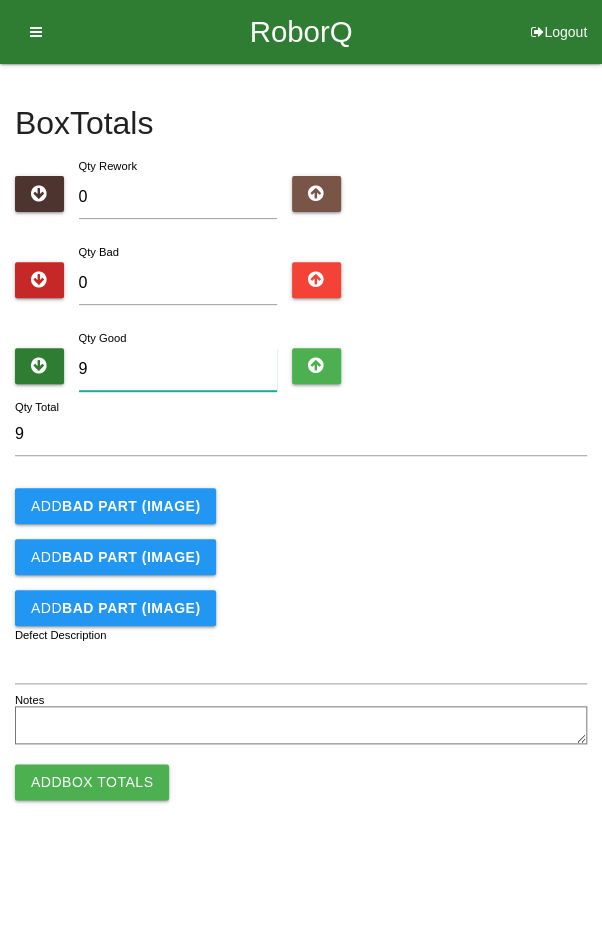 type on "96" 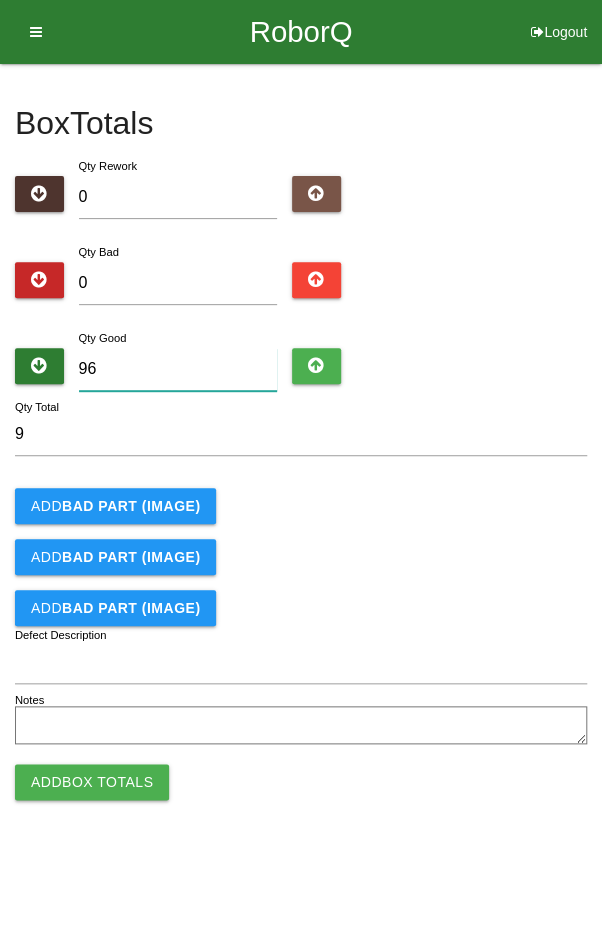 type on "96" 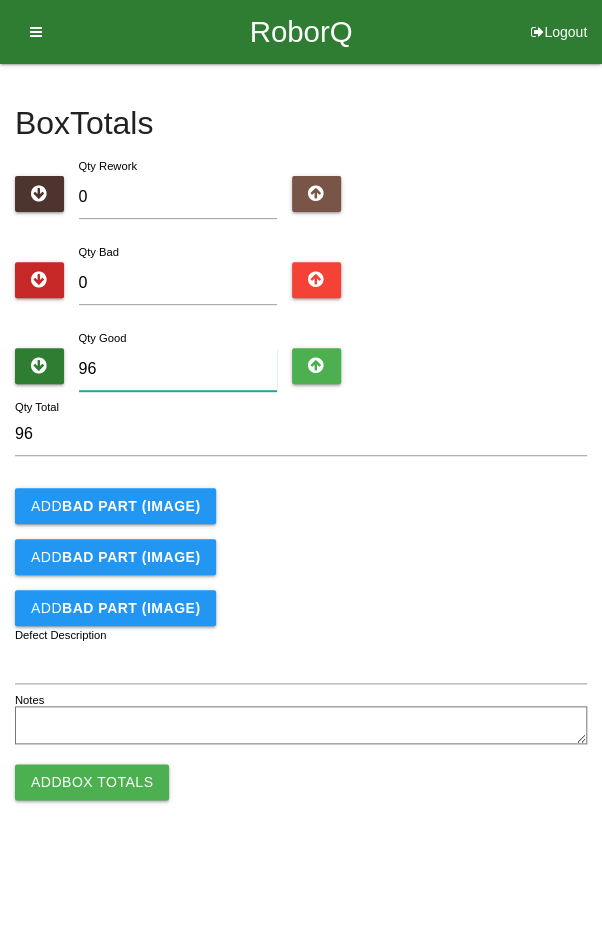 type on "96" 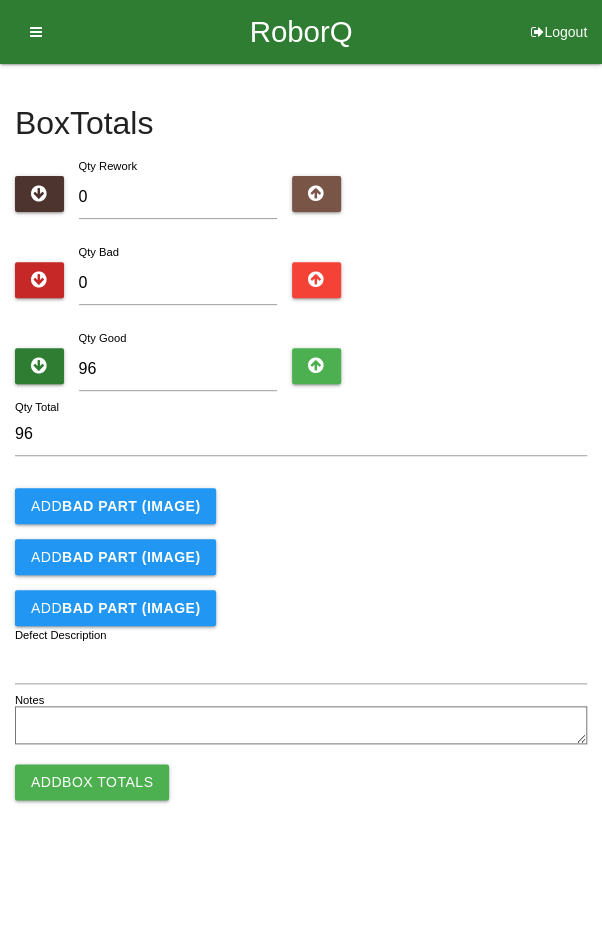 click on "Qty Bad 0" at bounding box center (301, 277) 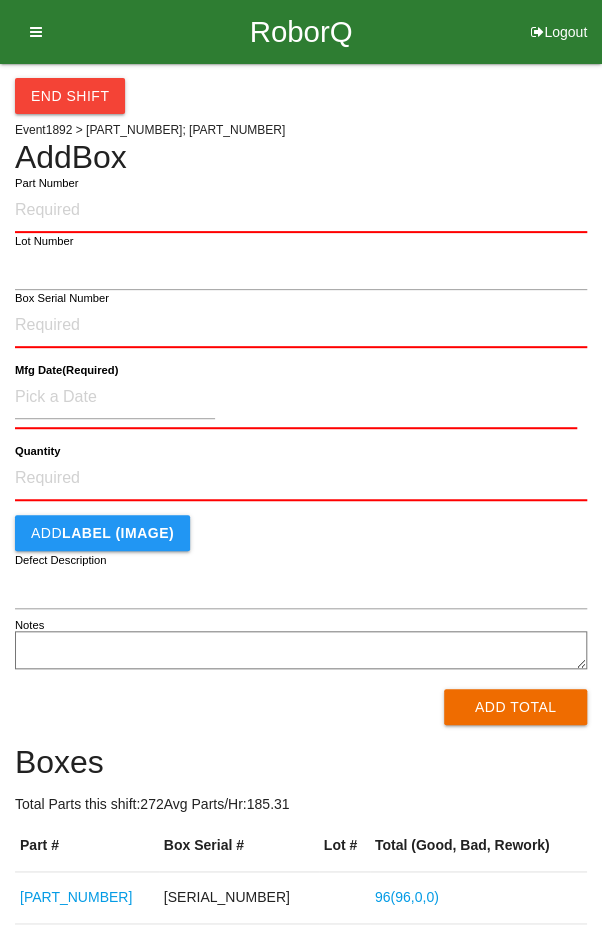 click on "End Shift" at bounding box center (70, 96) 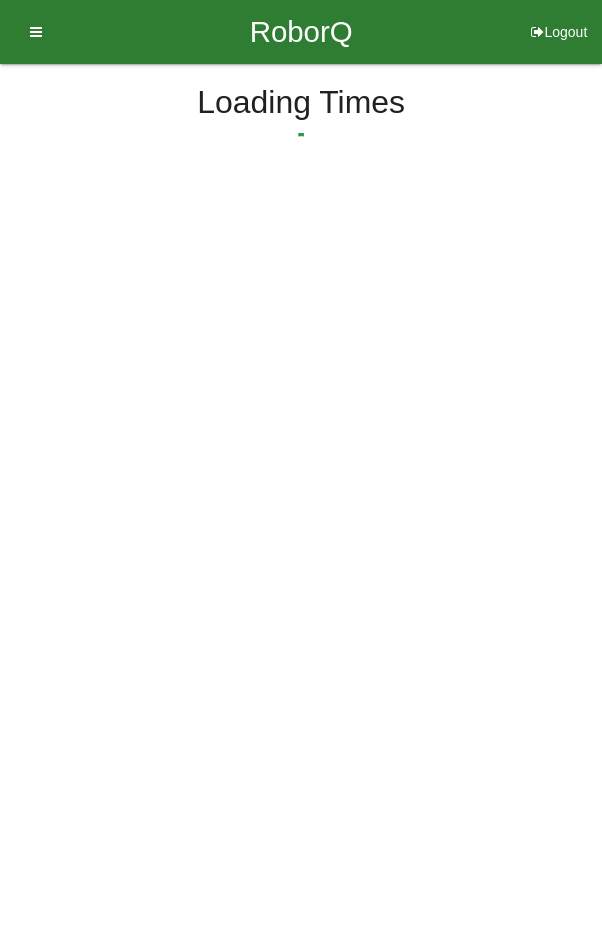 select on "10" 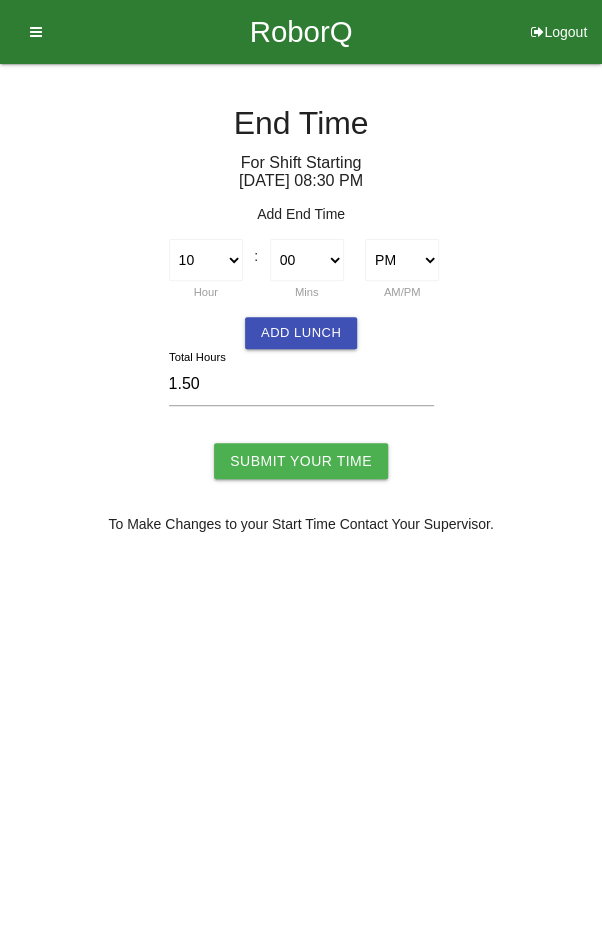 click on "Submit Your Time" at bounding box center (301, 461) 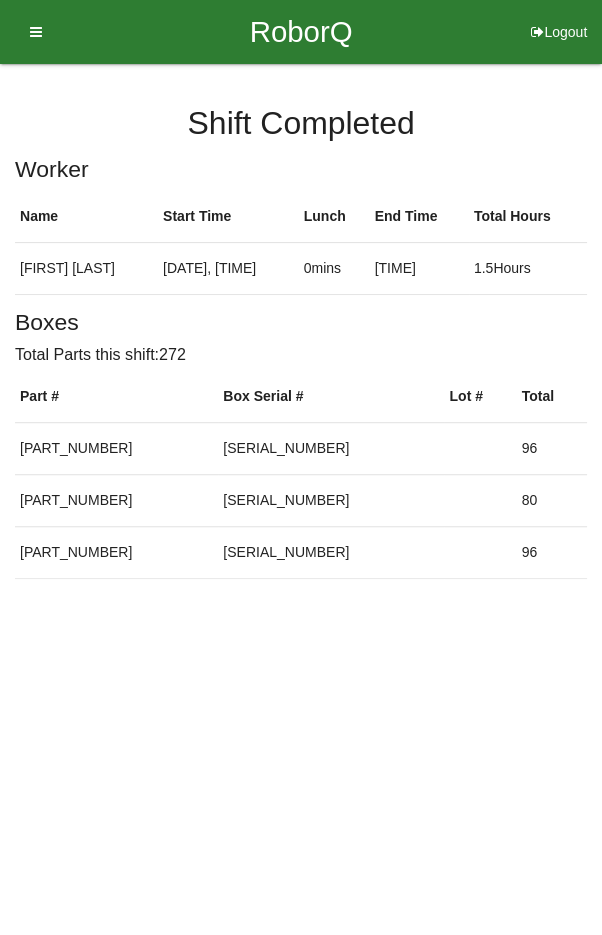 click on "Logout" at bounding box center [559, 7] 